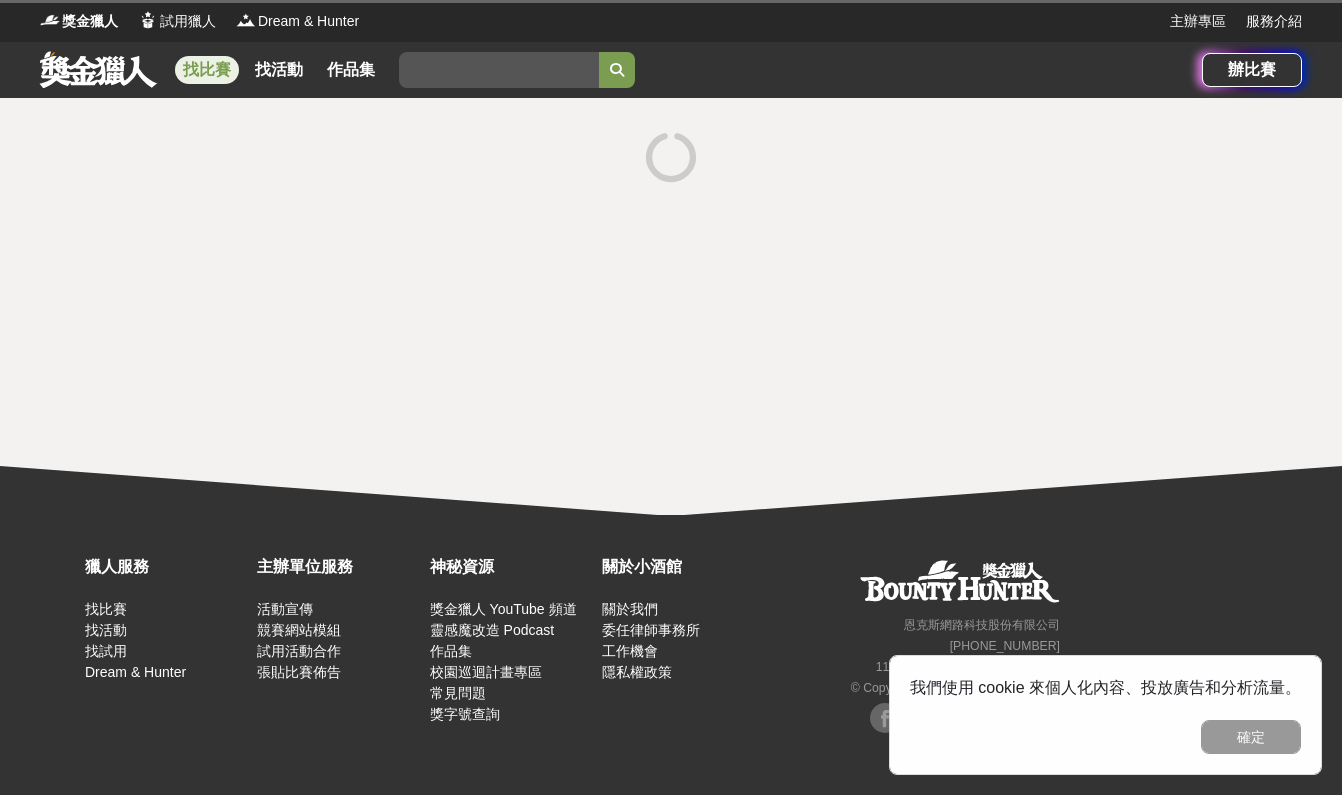 scroll, scrollTop: 0, scrollLeft: 0, axis: both 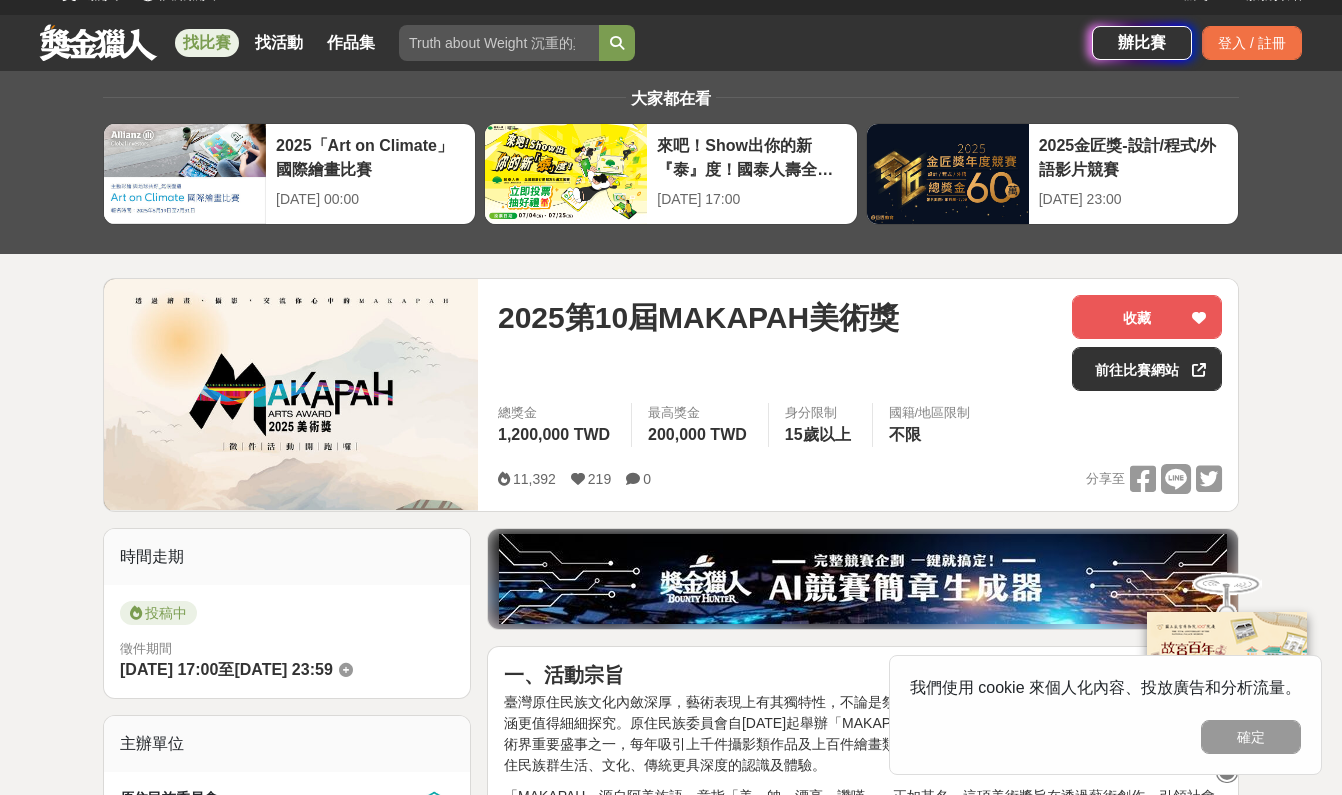 click at bounding box center [98, 42] 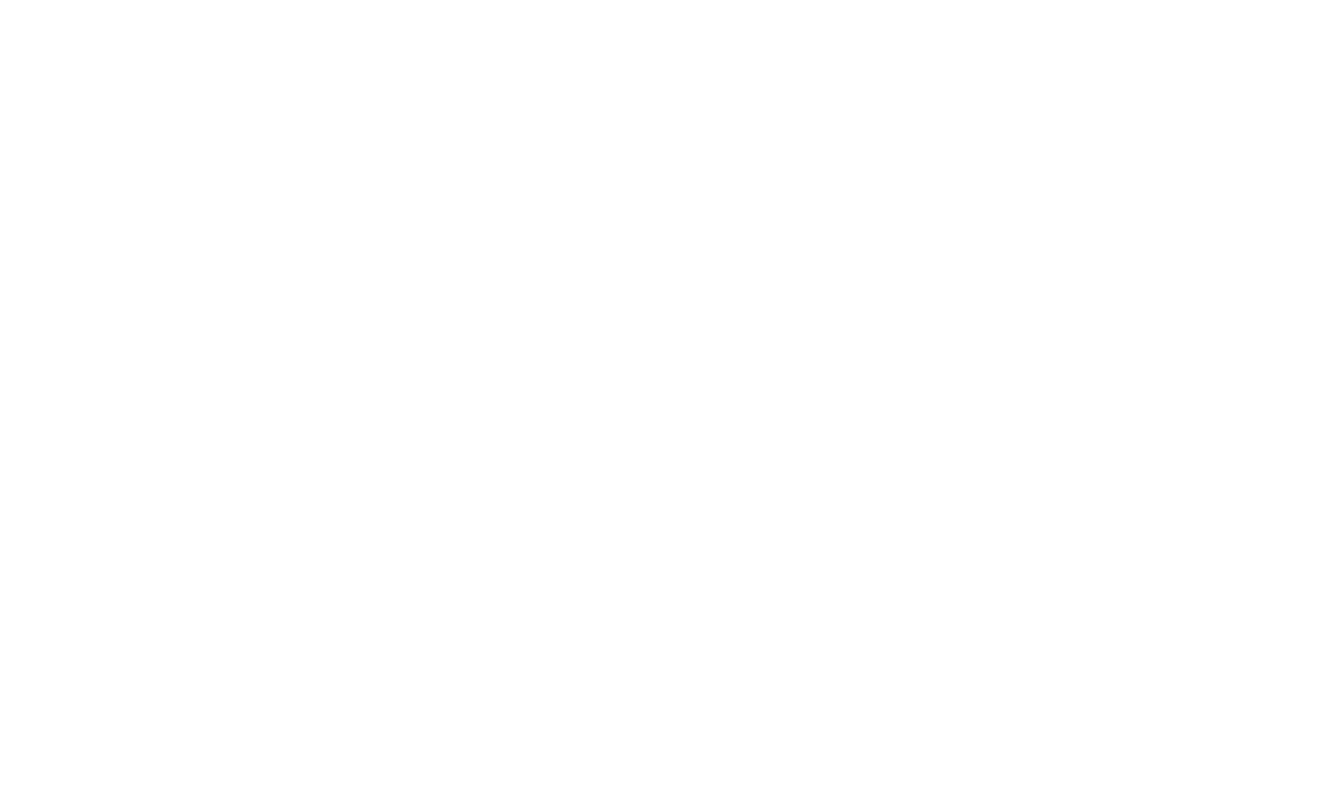 scroll, scrollTop: 0, scrollLeft: 0, axis: both 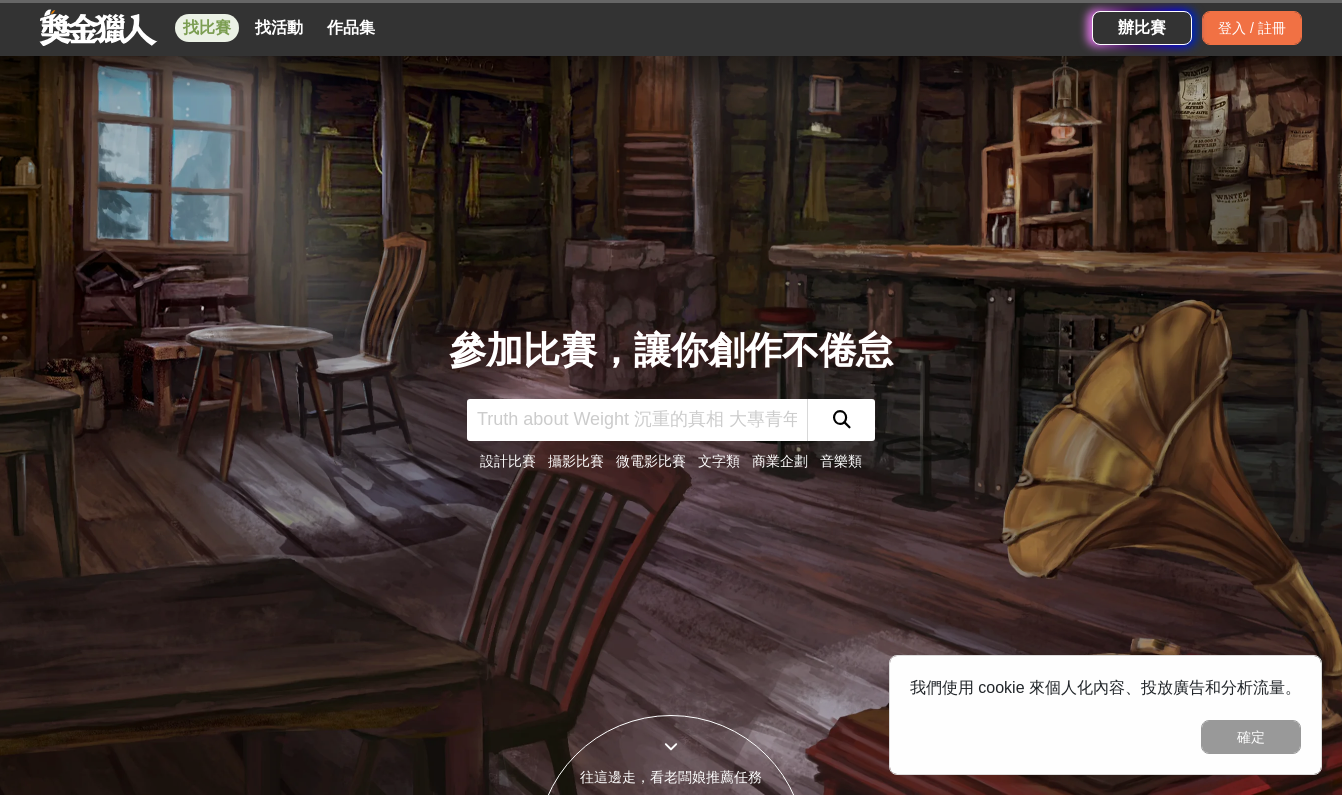 click on "找比賽" at bounding box center [207, 28] 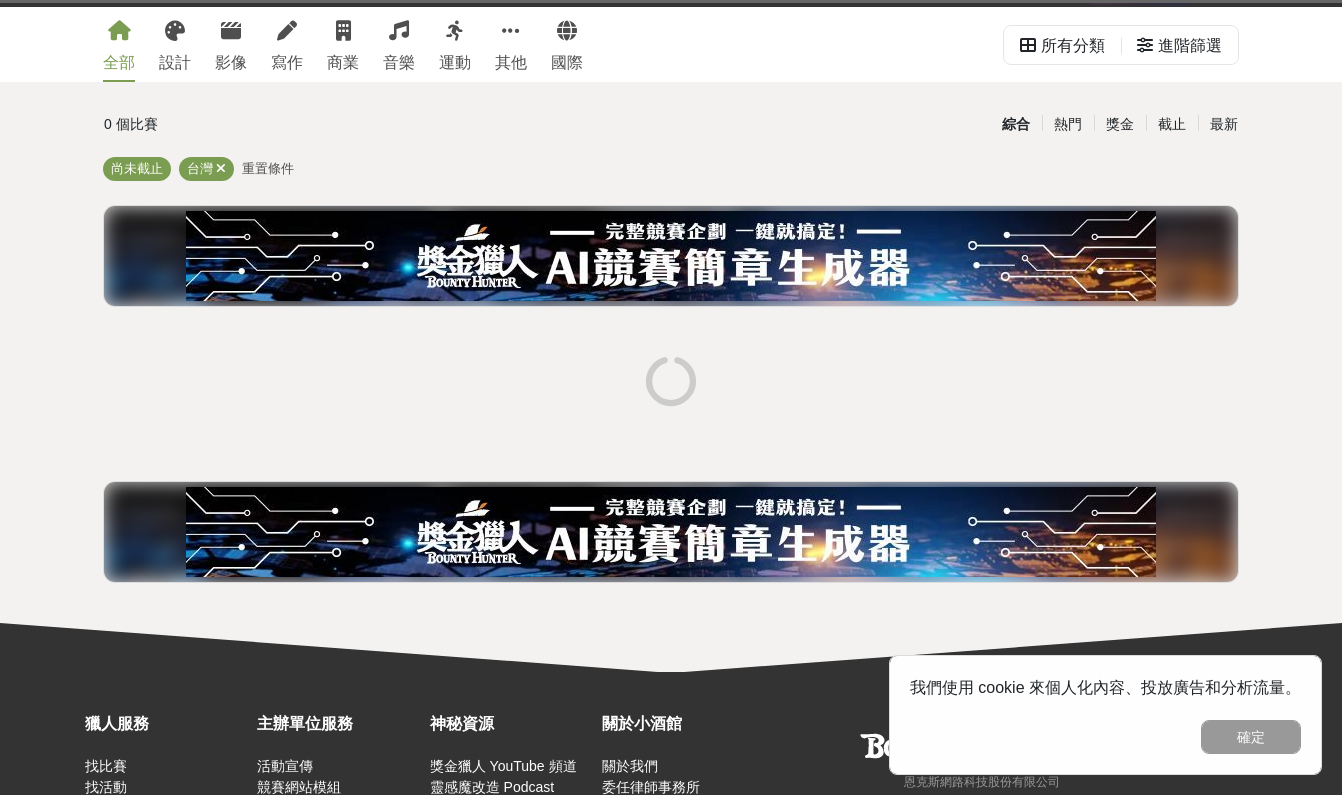 scroll, scrollTop: 0, scrollLeft: 0, axis: both 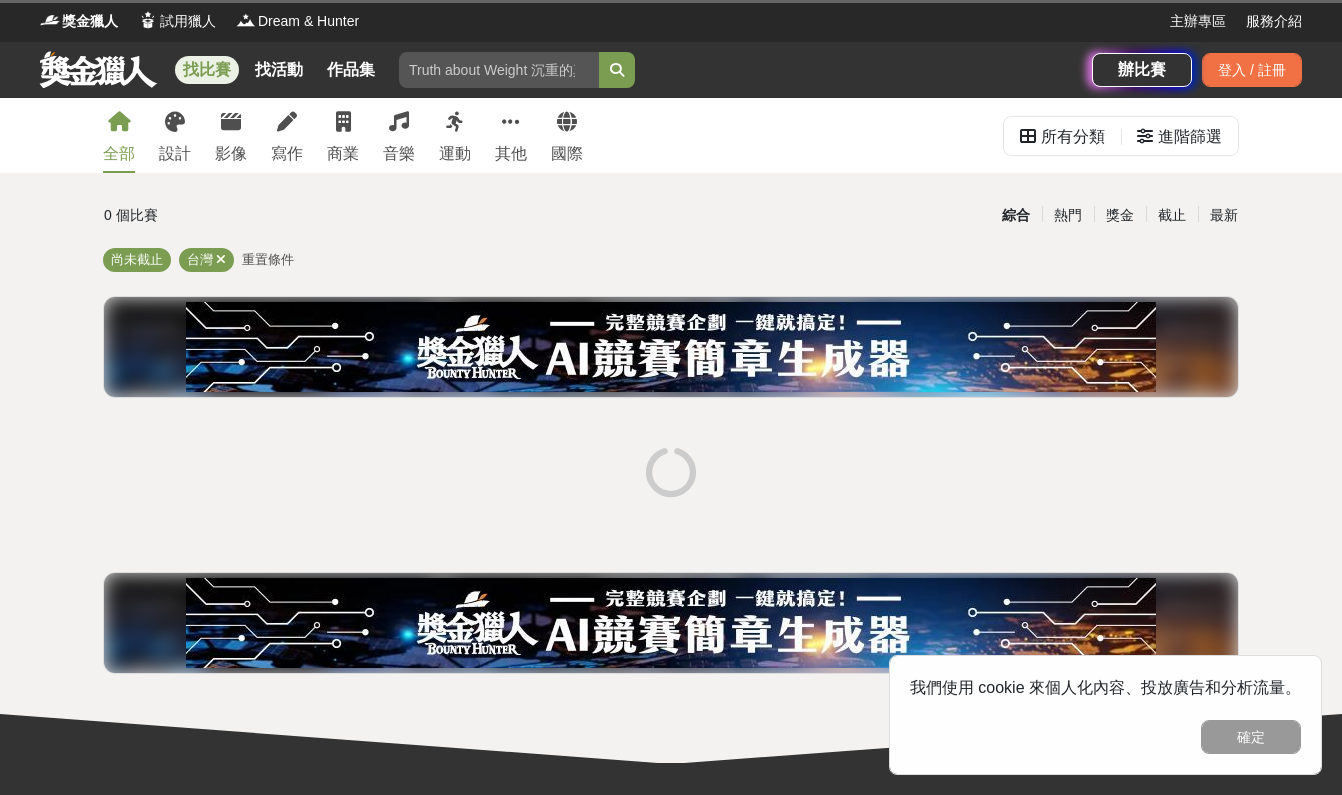 click on "全部 設計 影像 寫作 商業 音樂 運動 其他 國際" at bounding box center [343, 135] 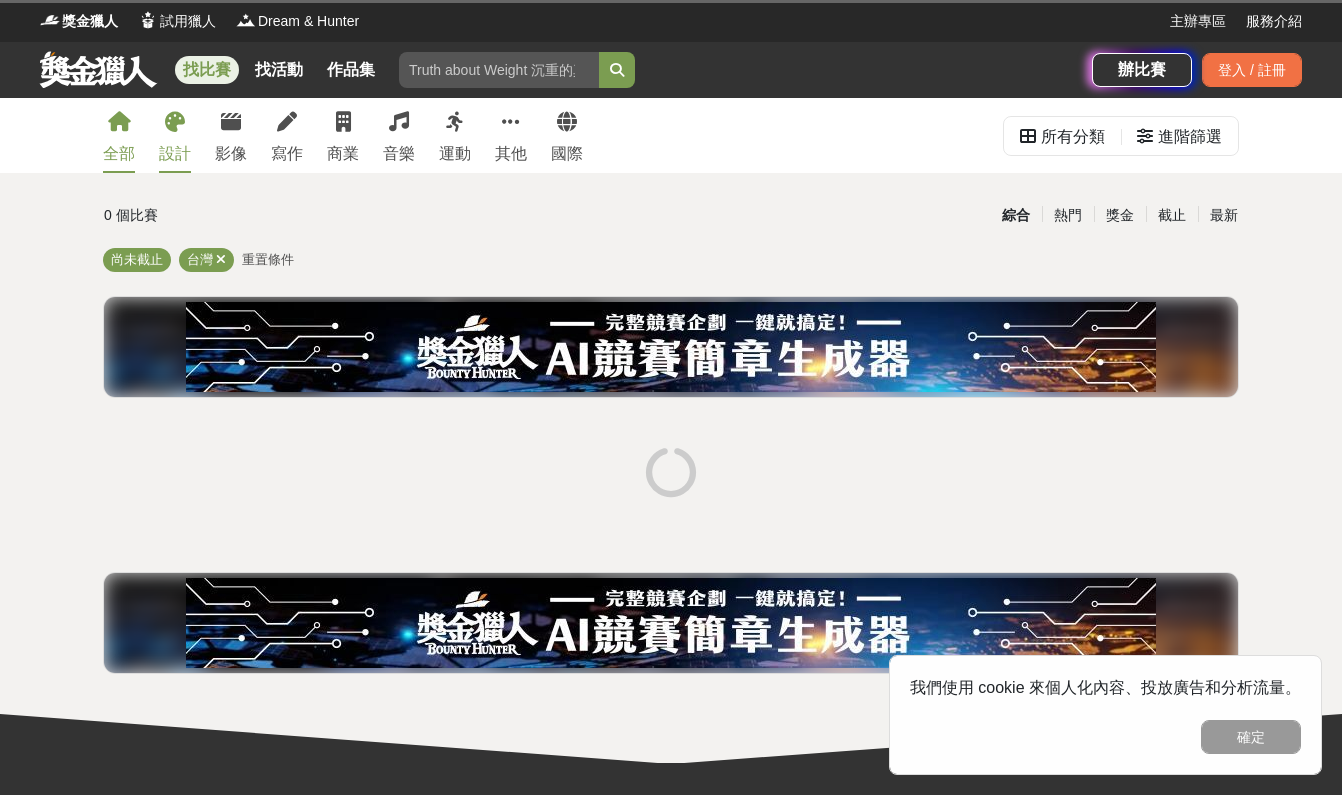 click at bounding box center (175, 122) 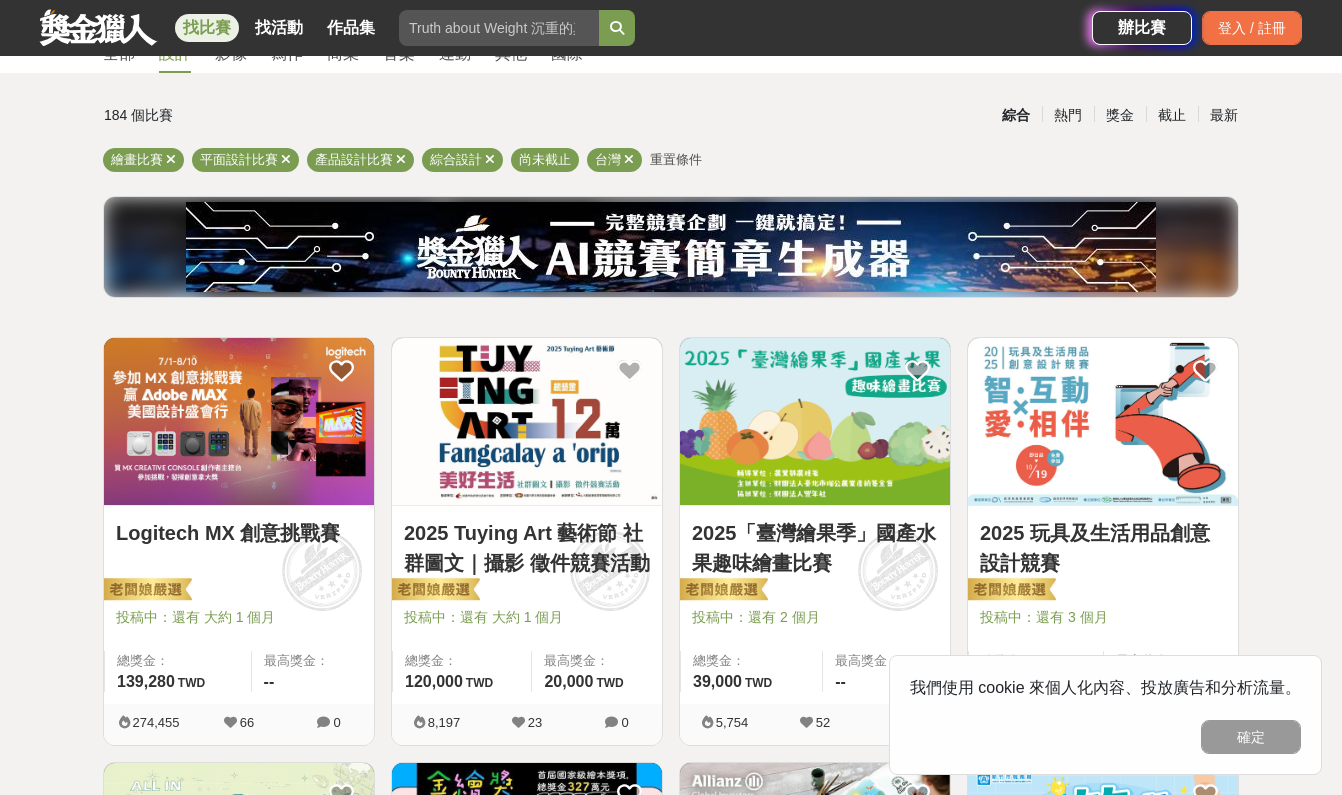 scroll, scrollTop: 98, scrollLeft: 0, axis: vertical 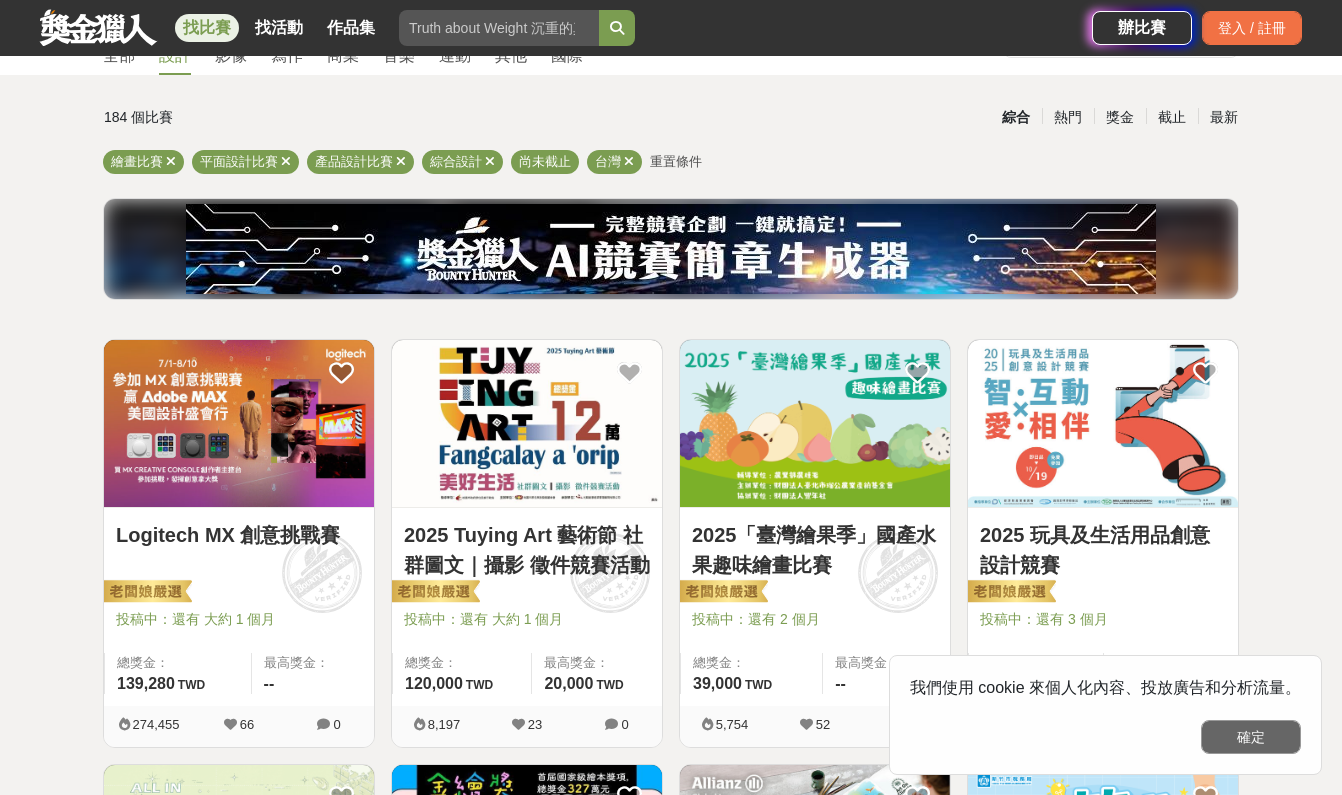 click on "確定" at bounding box center [1251, 737] 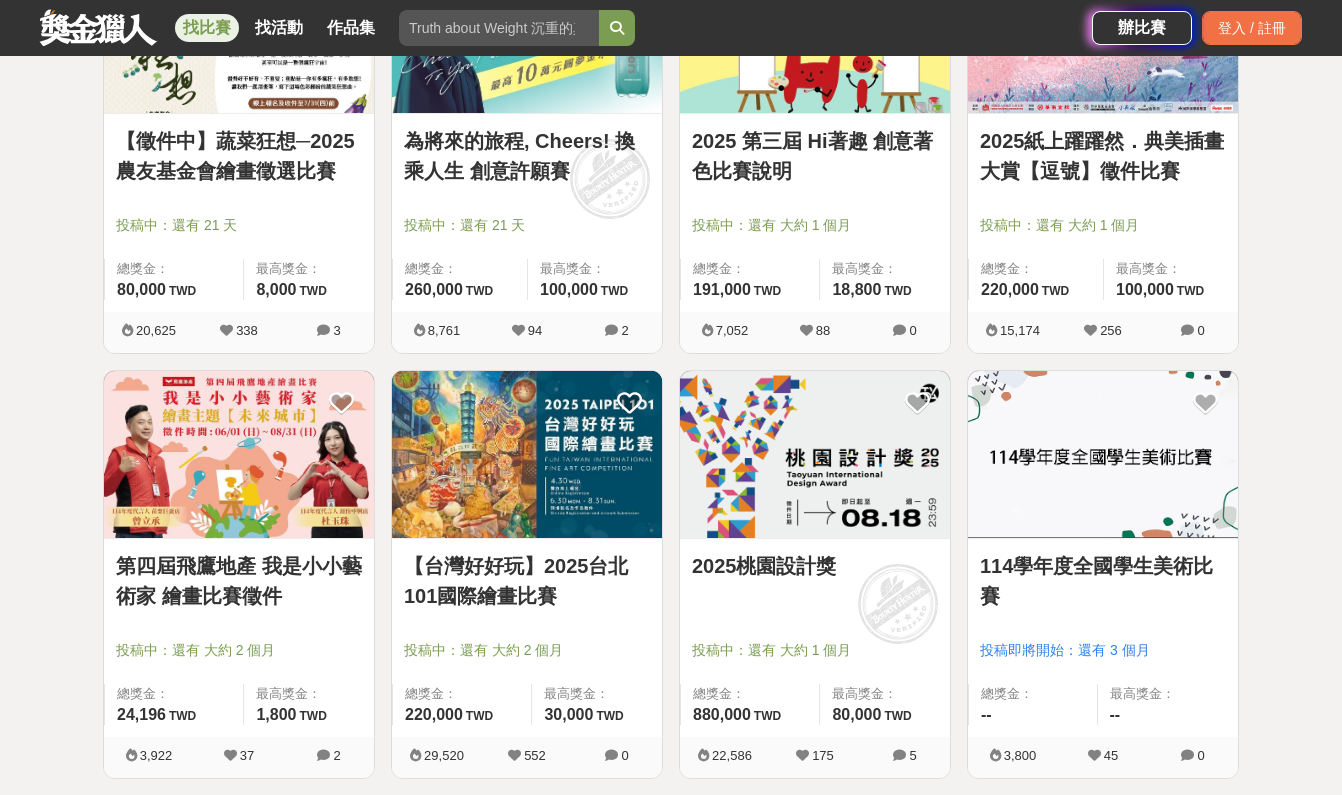 scroll, scrollTop: 1375, scrollLeft: 0, axis: vertical 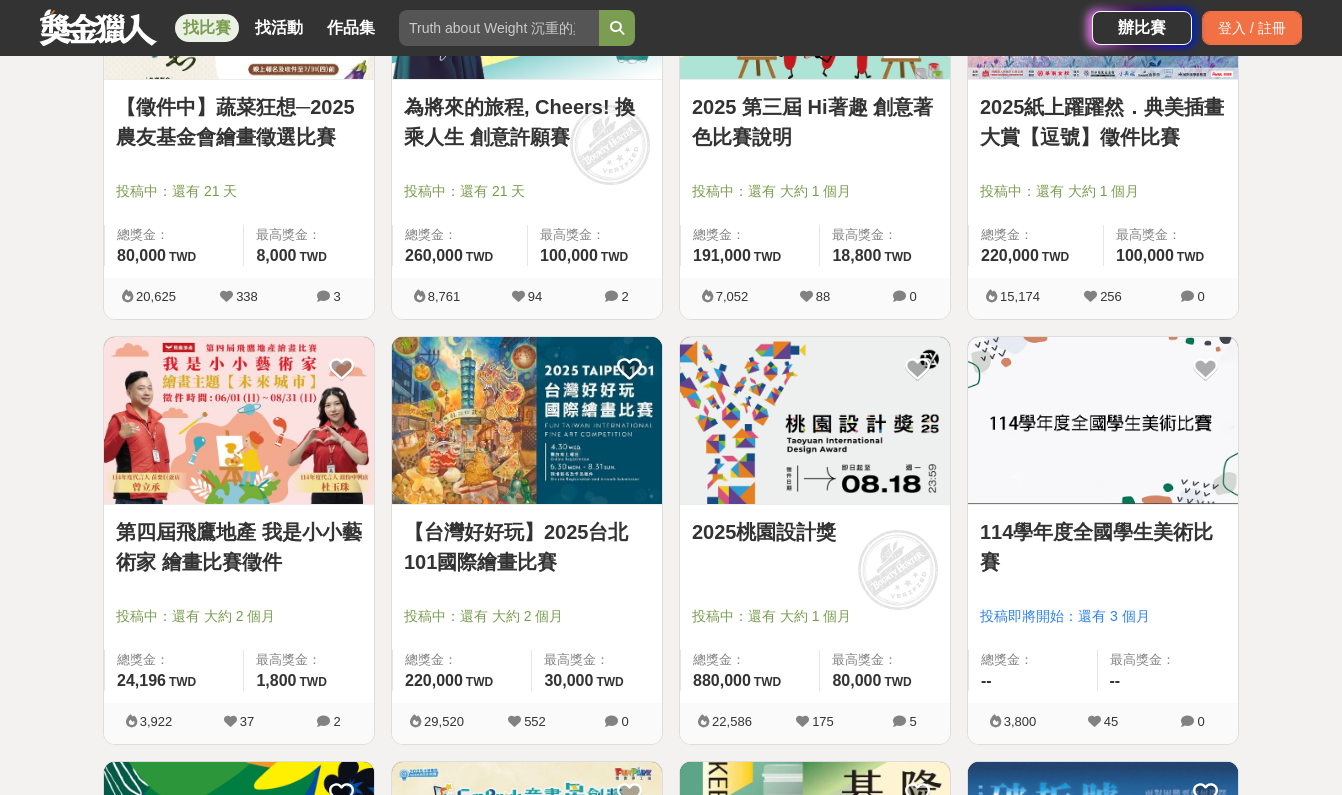 click on "2025桃園設計獎" at bounding box center [815, 532] 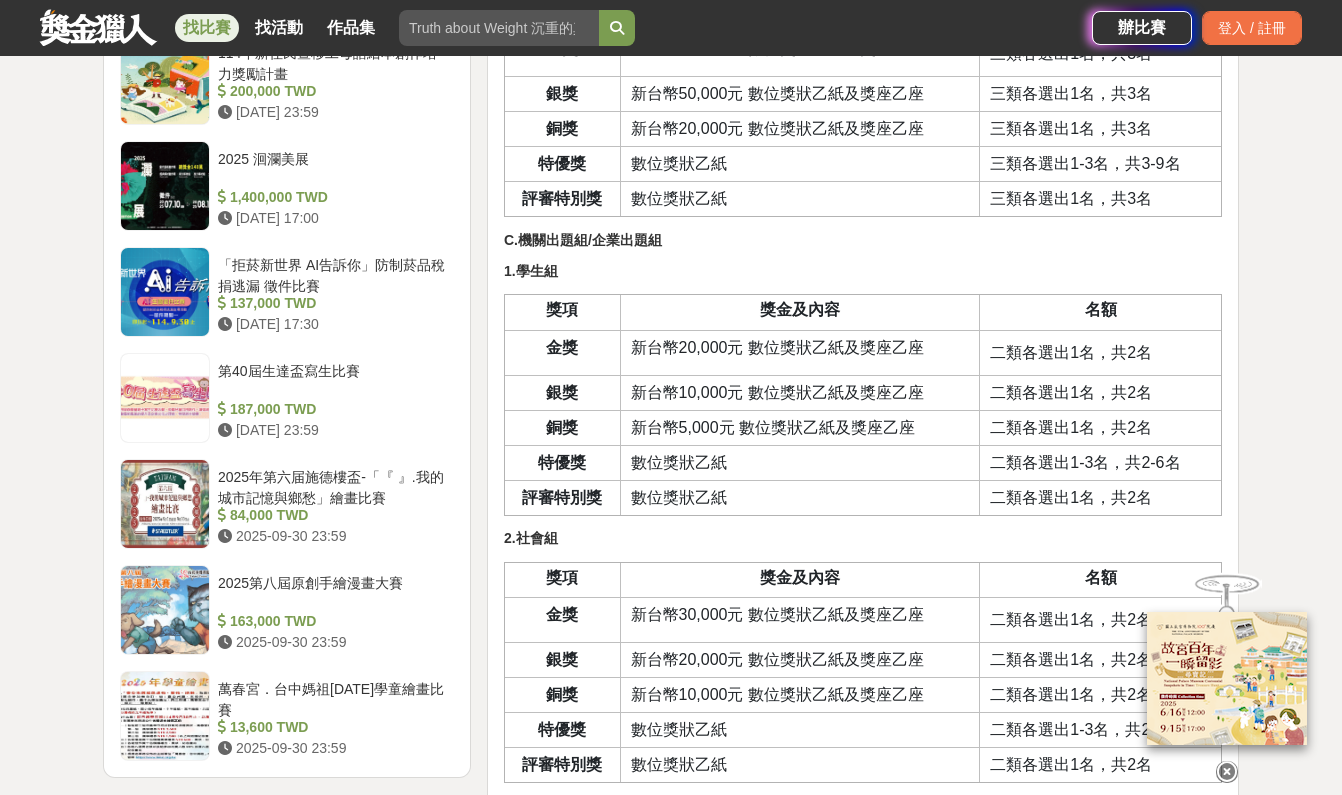 scroll, scrollTop: 3452, scrollLeft: 0, axis: vertical 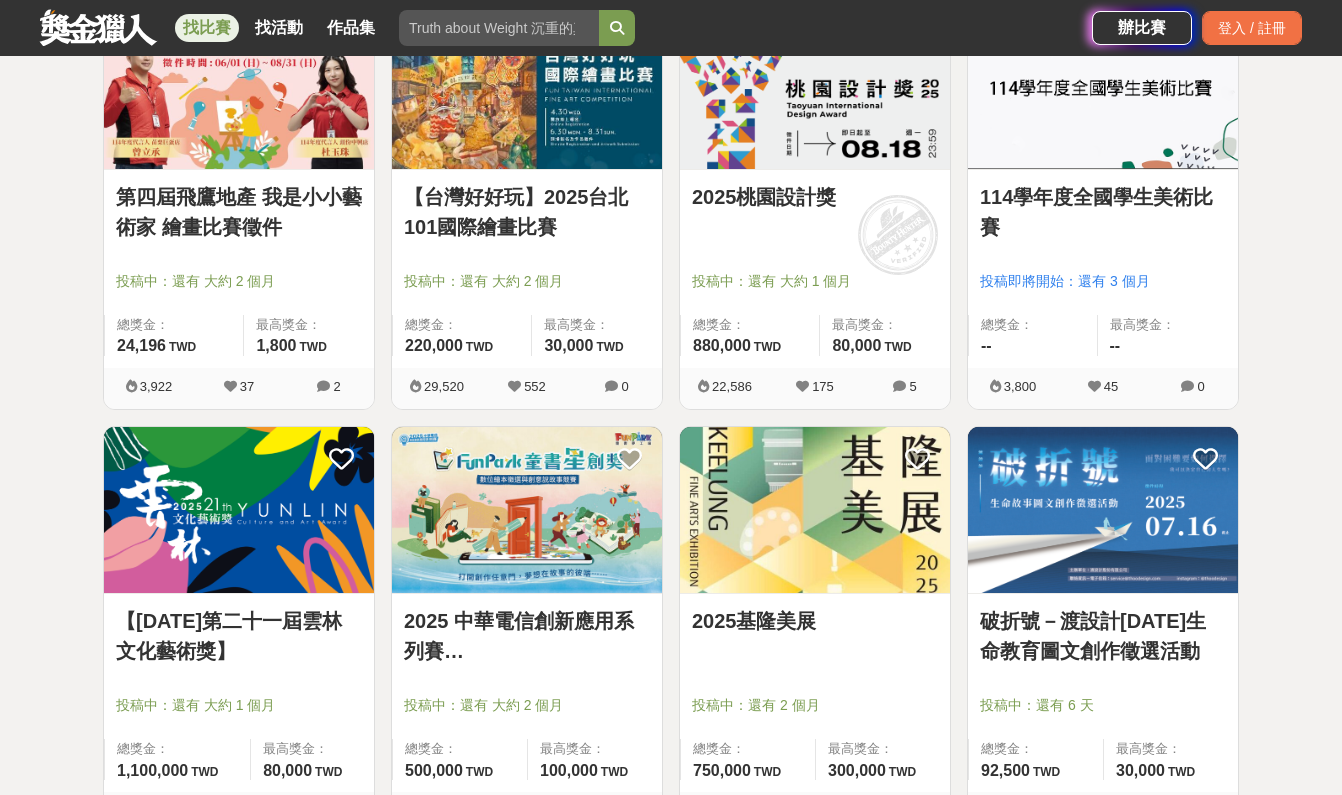 click at bounding box center (815, 510) 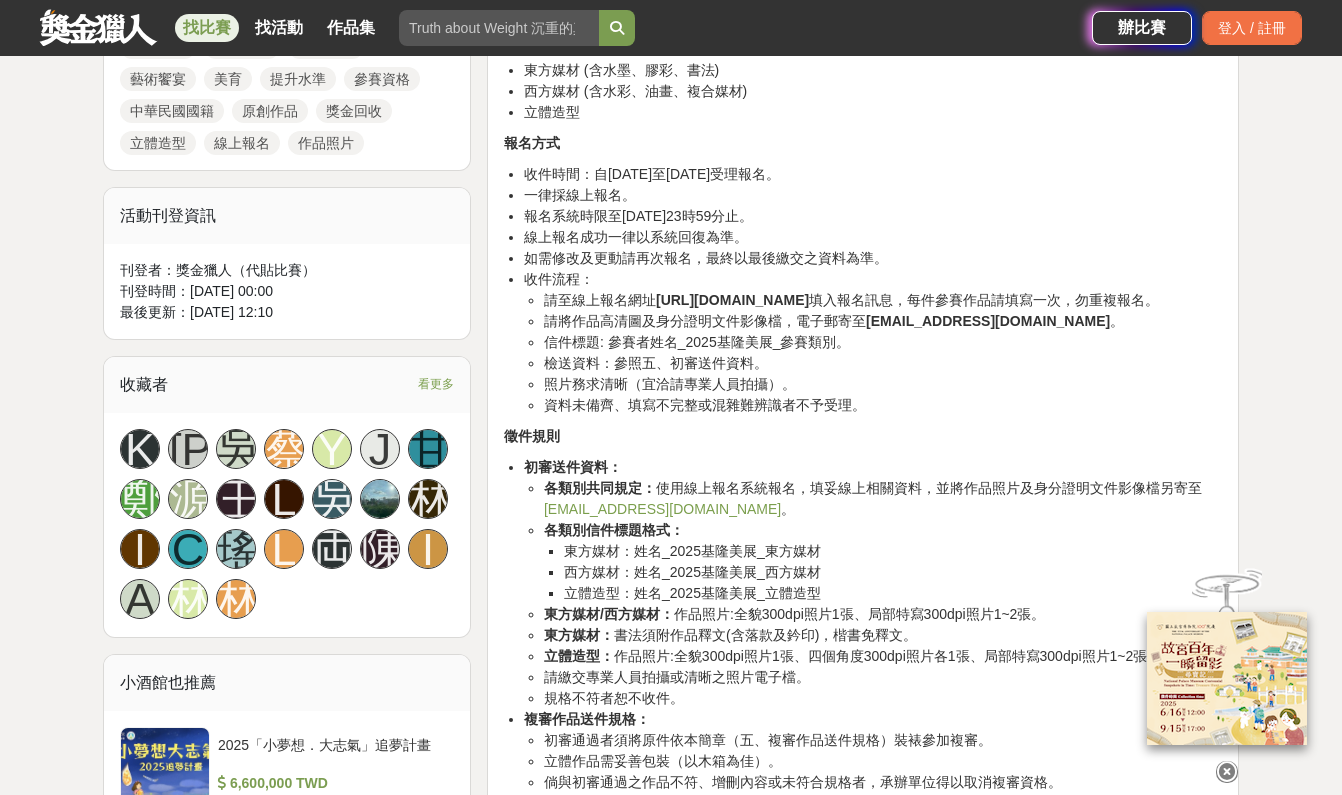 scroll, scrollTop: 1101, scrollLeft: 0, axis: vertical 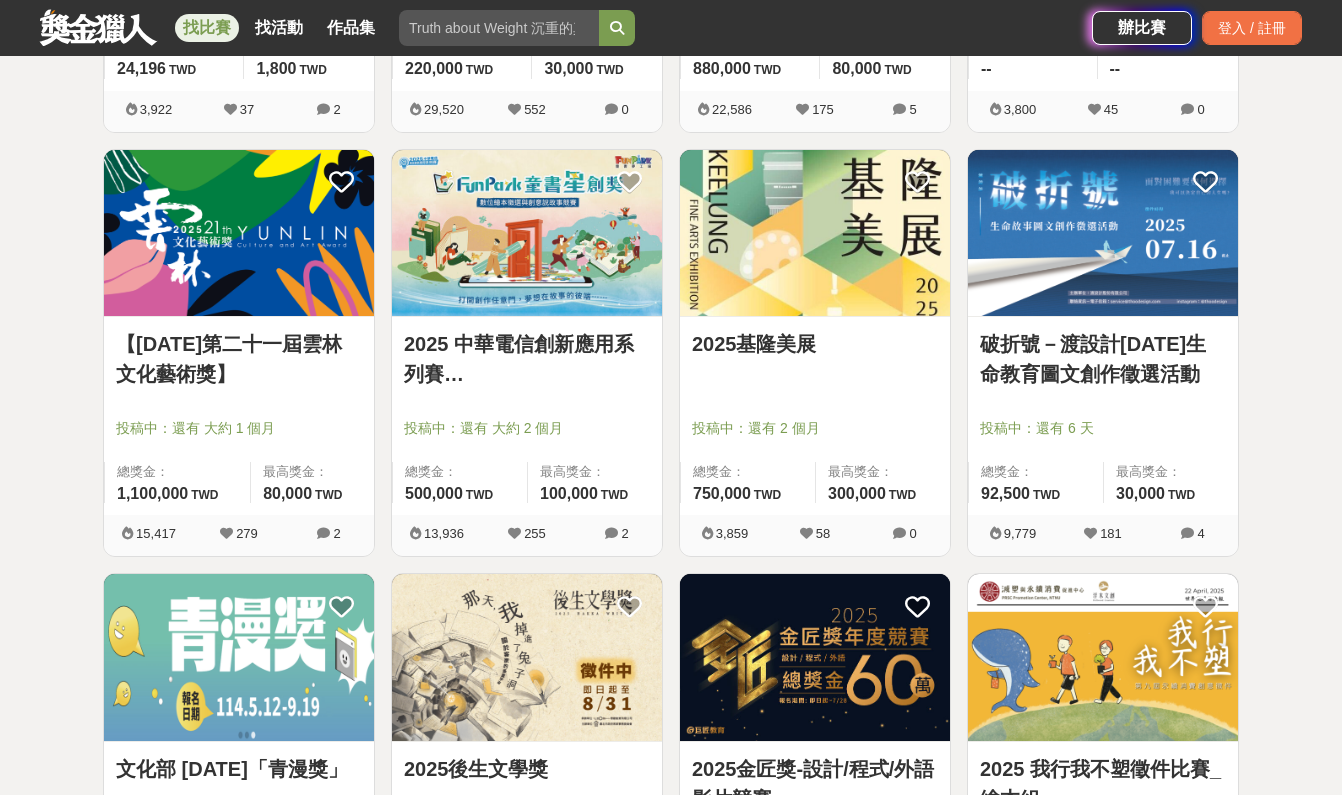 click on "【[DATE]第二十一屆雲林文化藝術獎】" at bounding box center [239, 359] 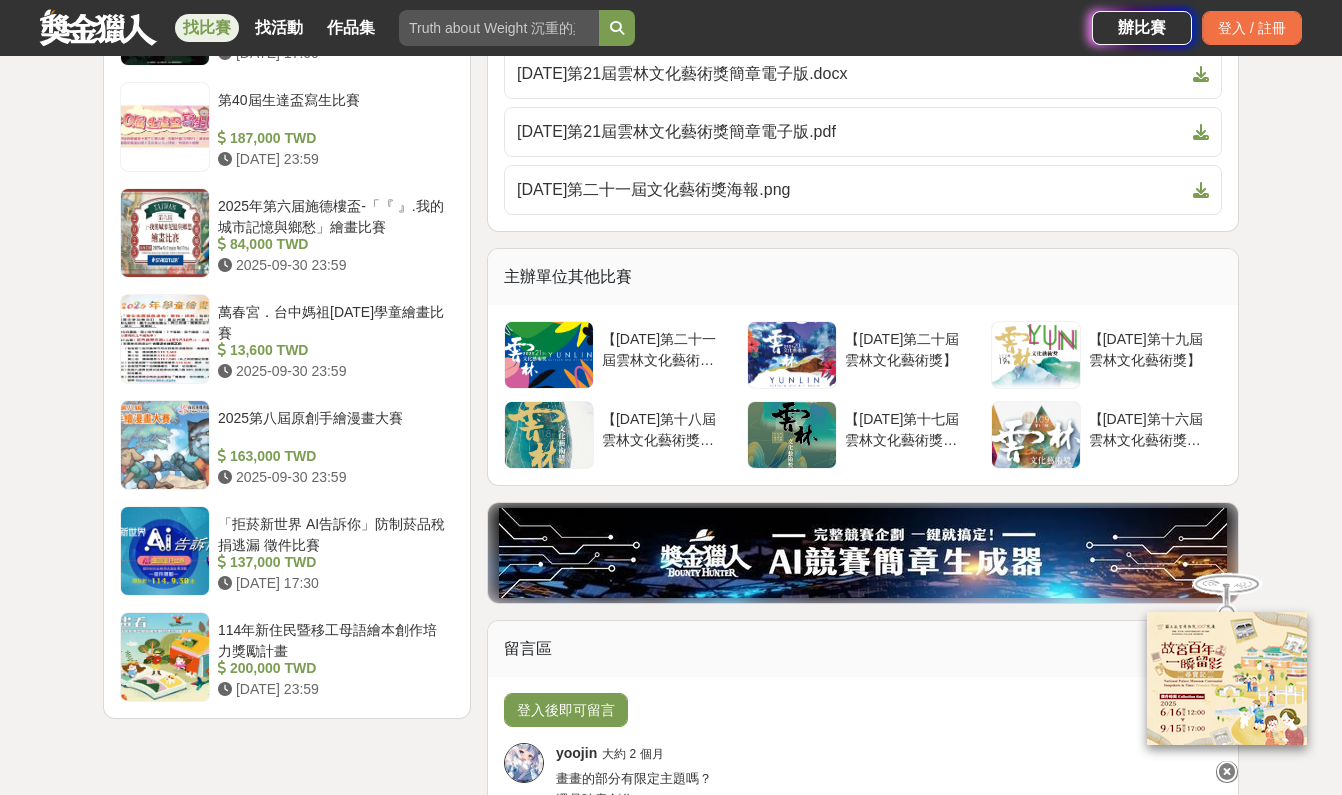 scroll, scrollTop: 2555, scrollLeft: 0, axis: vertical 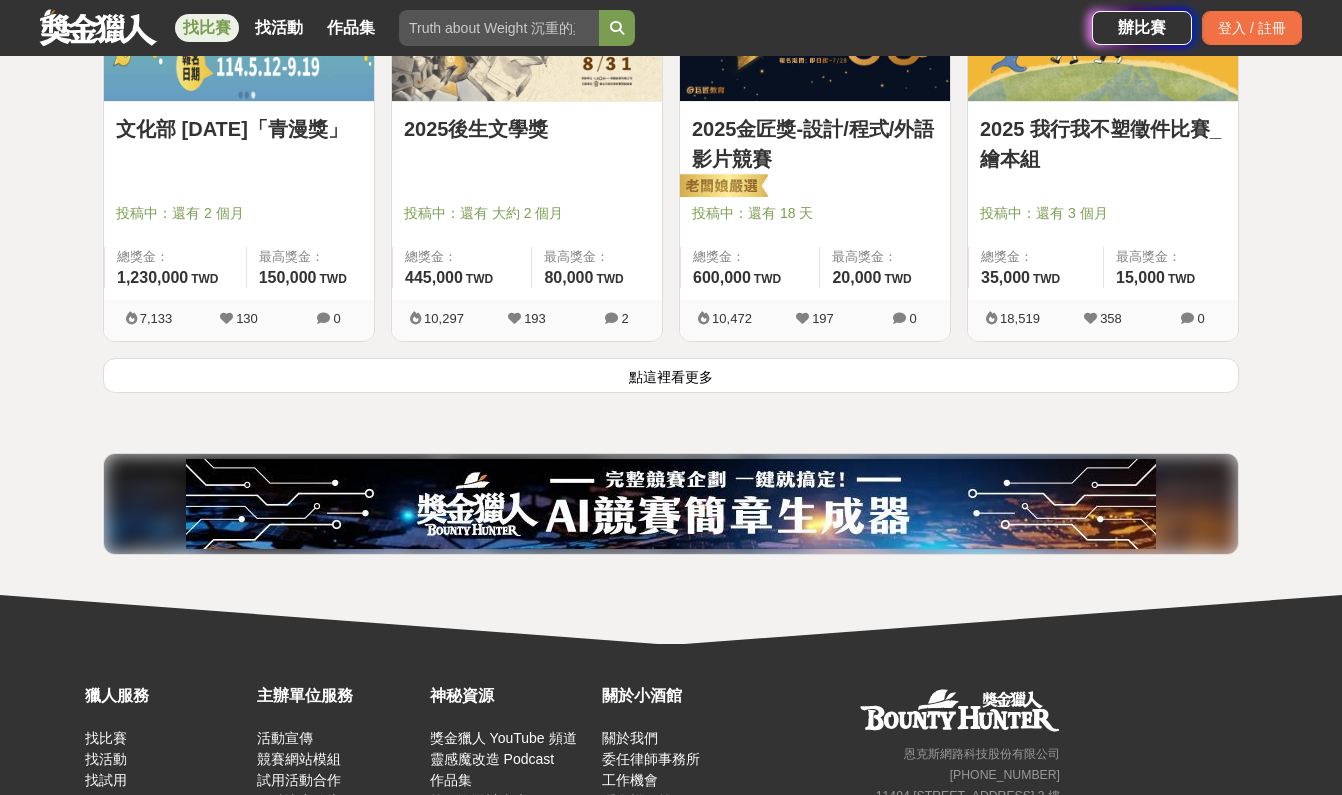 click on "點這裡看更多" at bounding box center [671, 375] 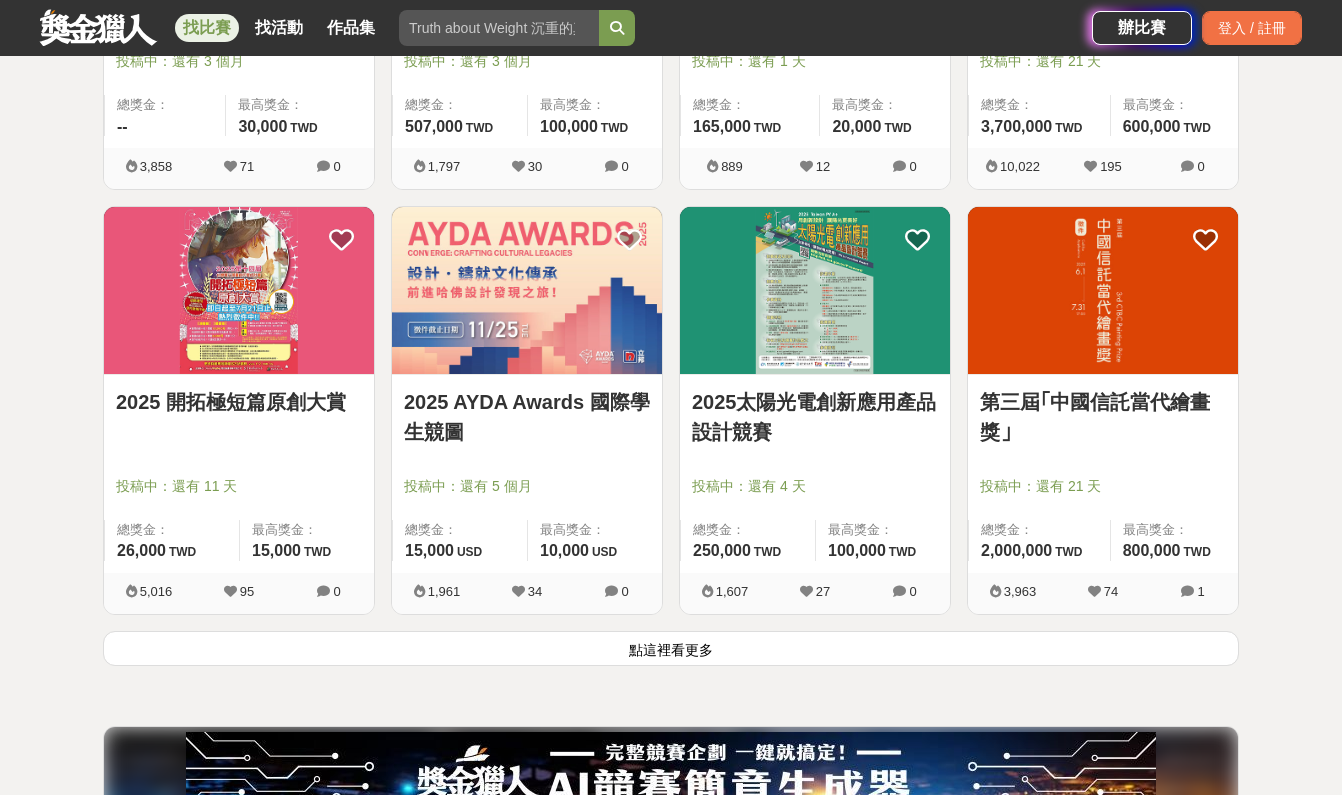 scroll, scrollTop: 4903, scrollLeft: 0, axis: vertical 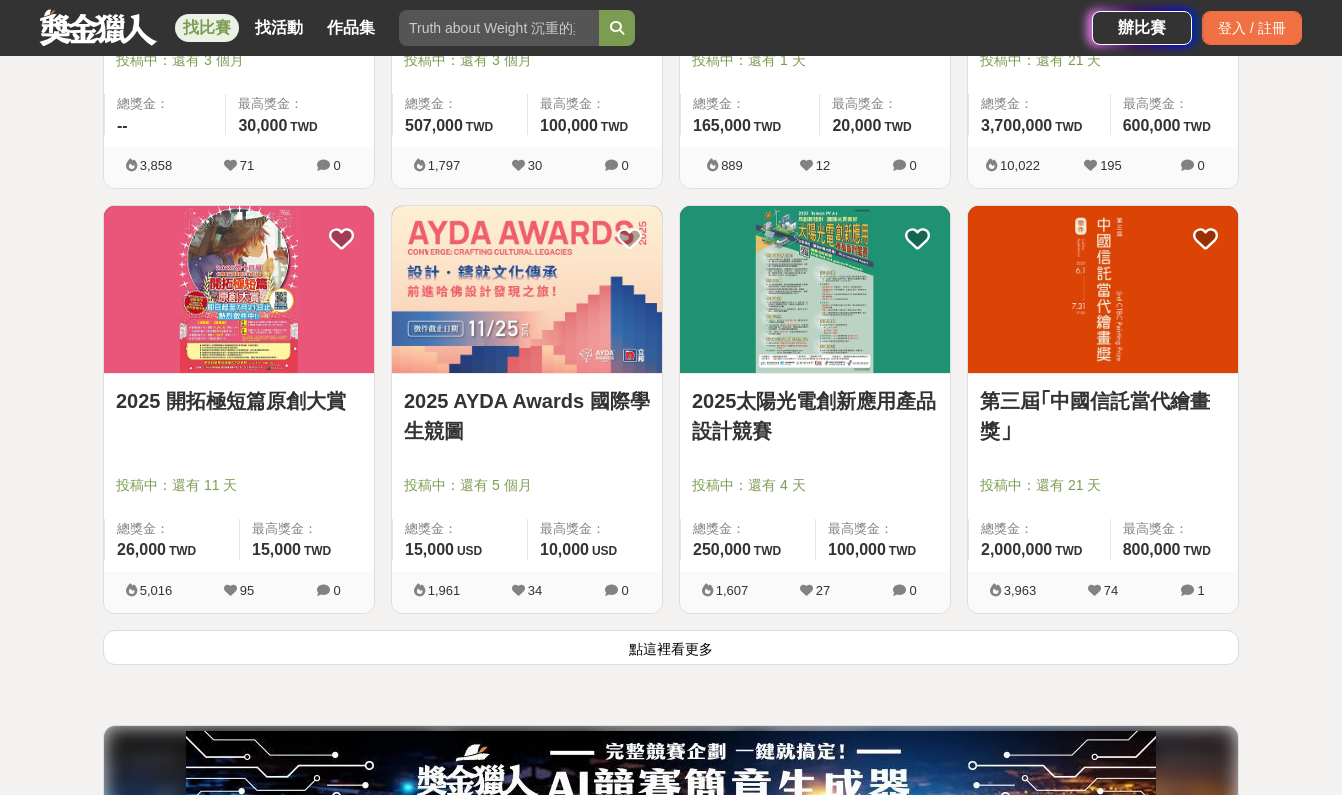 click on "點這裡看更多" at bounding box center (671, 647) 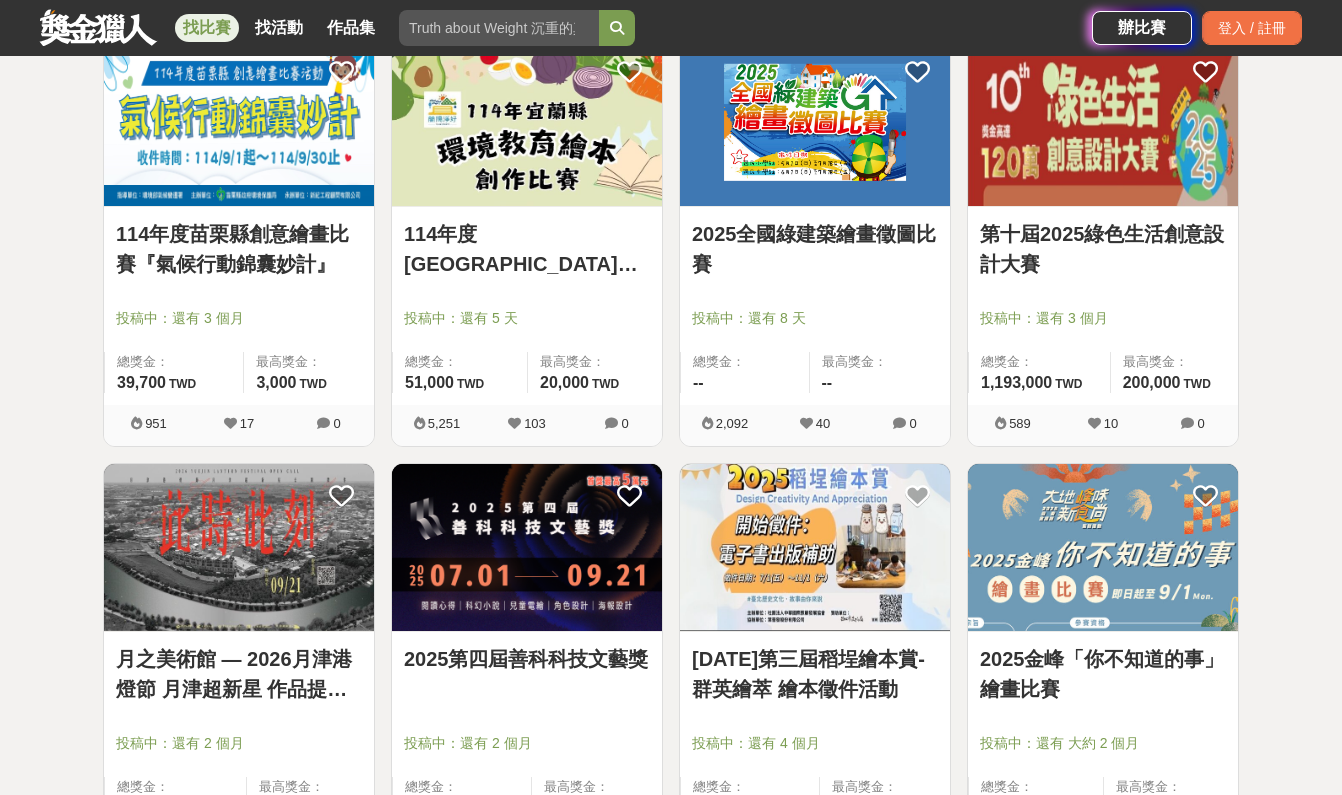 scroll, scrollTop: 7561, scrollLeft: 0, axis: vertical 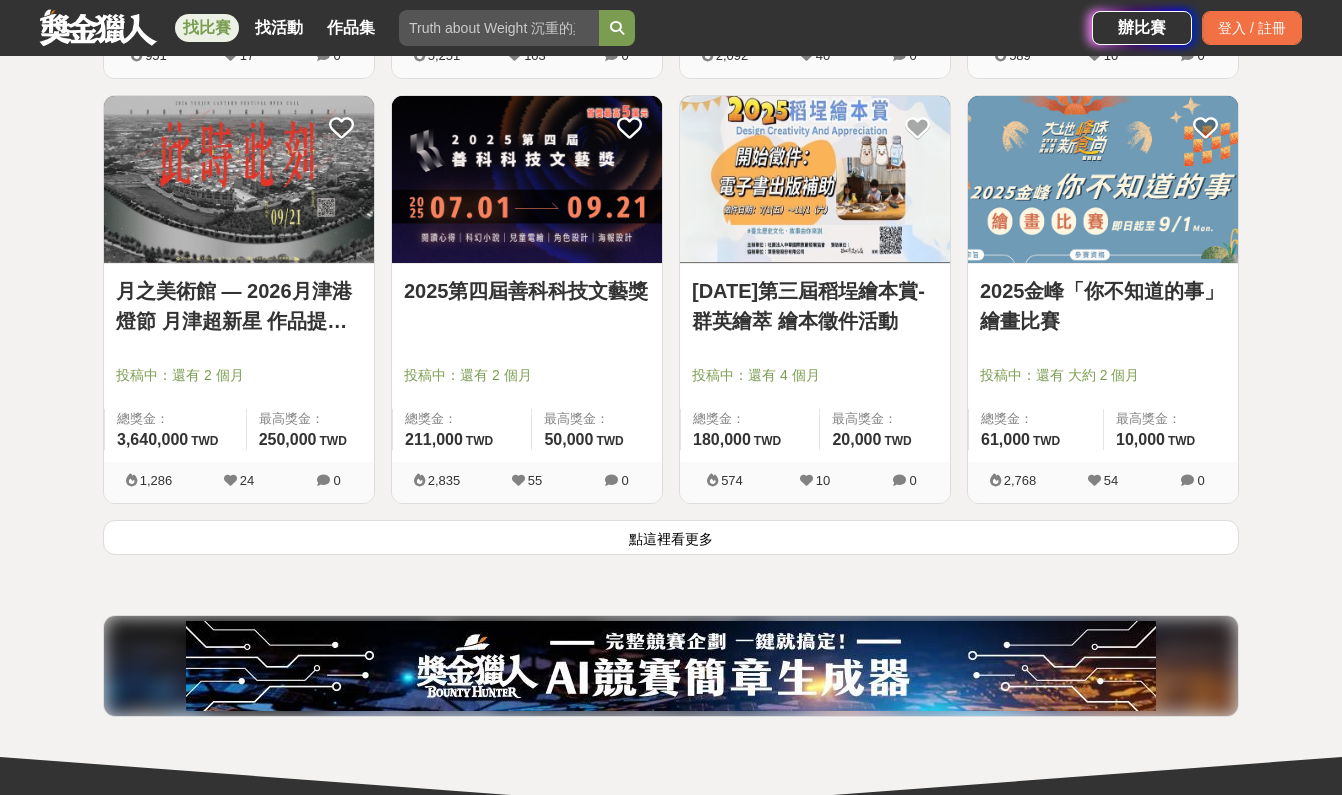 click on "點這裡看更多" at bounding box center [671, 537] 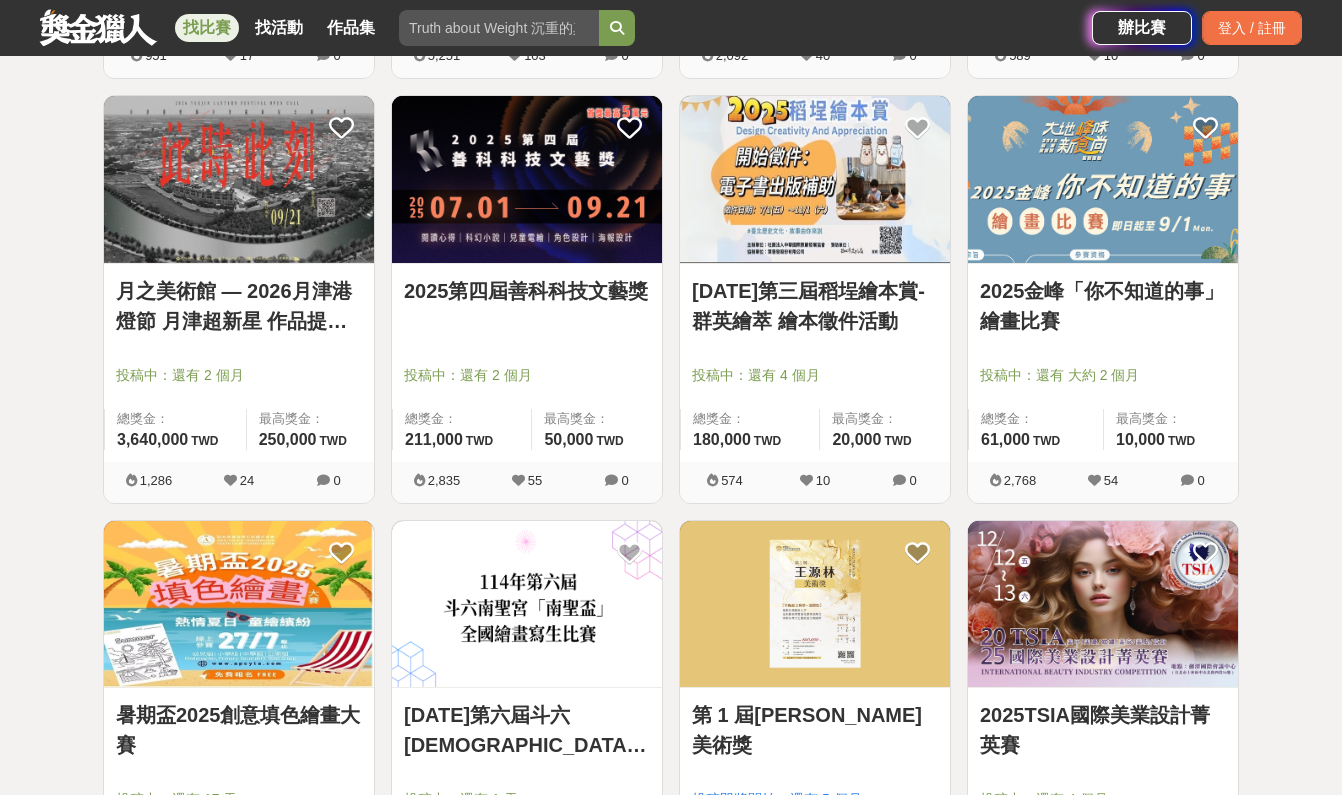 click on "月之美術館 — 2026月津港燈節 月津超新星 作品提案徵選計畫 〈OPEN CALL〉" at bounding box center [239, 306] 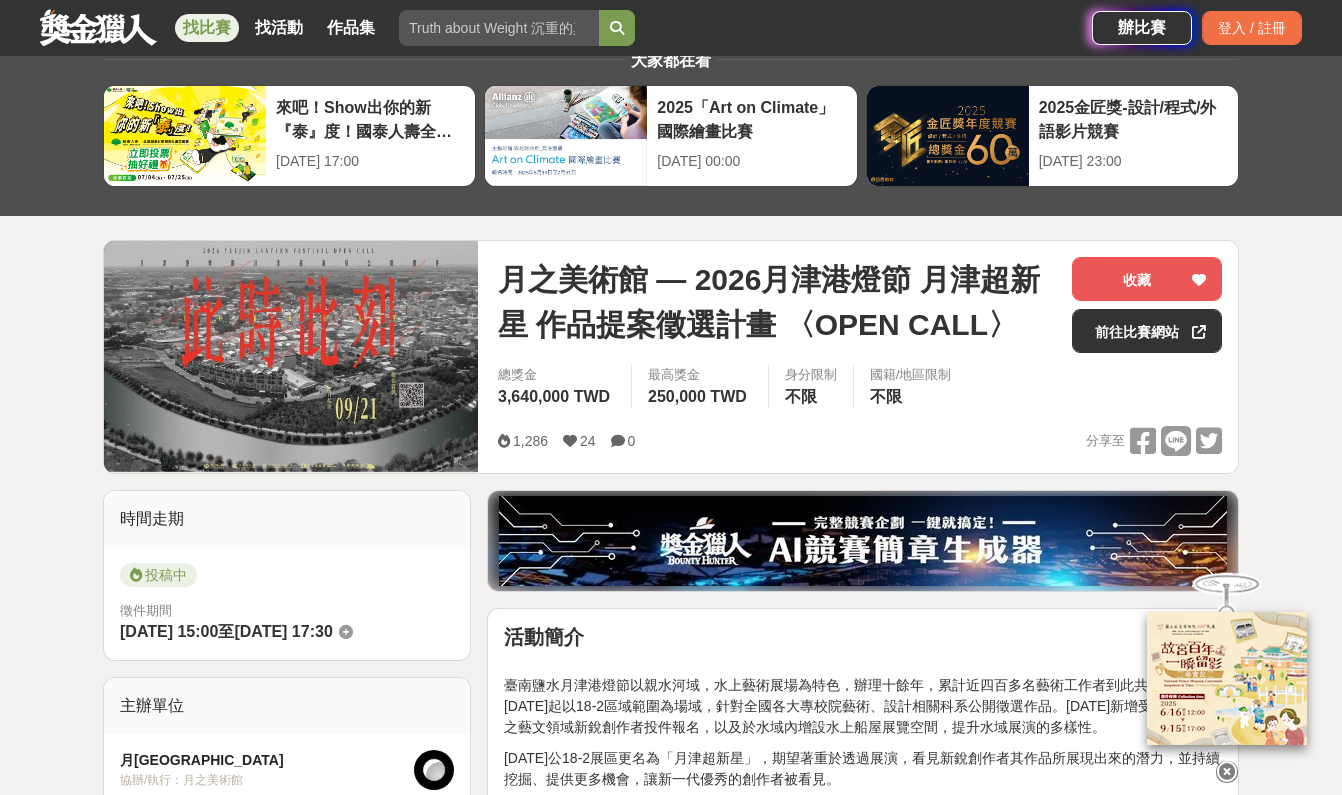 scroll, scrollTop: 71, scrollLeft: 0, axis: vertical 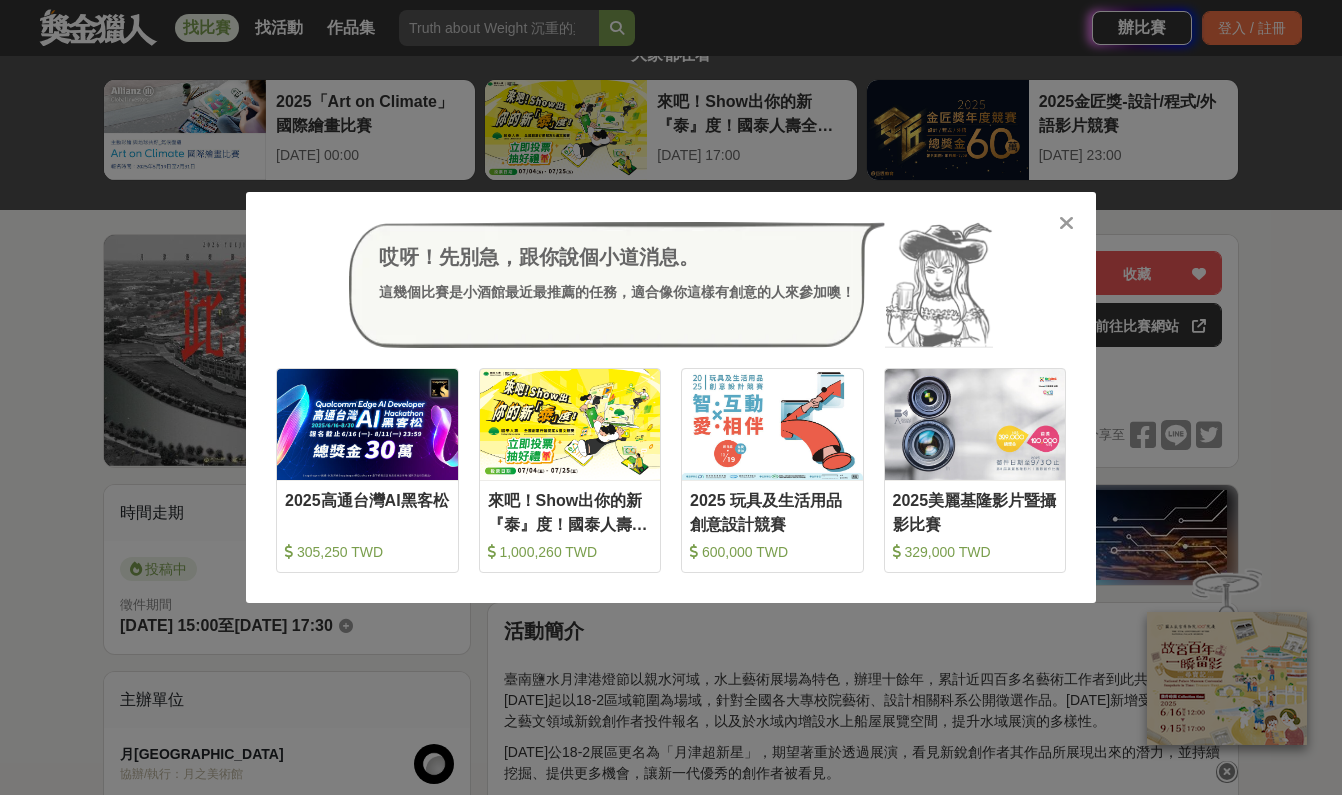 click at bounding box center [1066, 223] 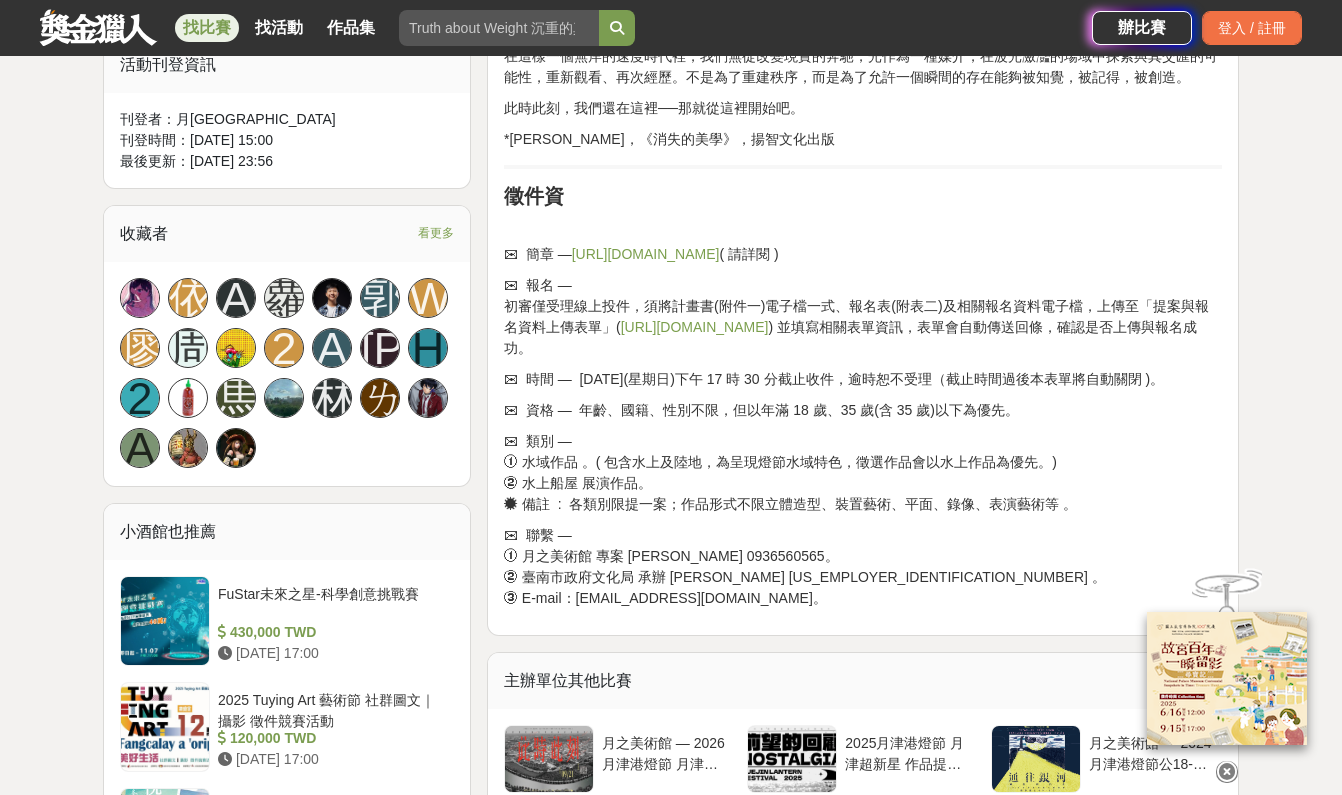 scroll, scrollTop: 1095, scrollLeft: 0, axis: vertical 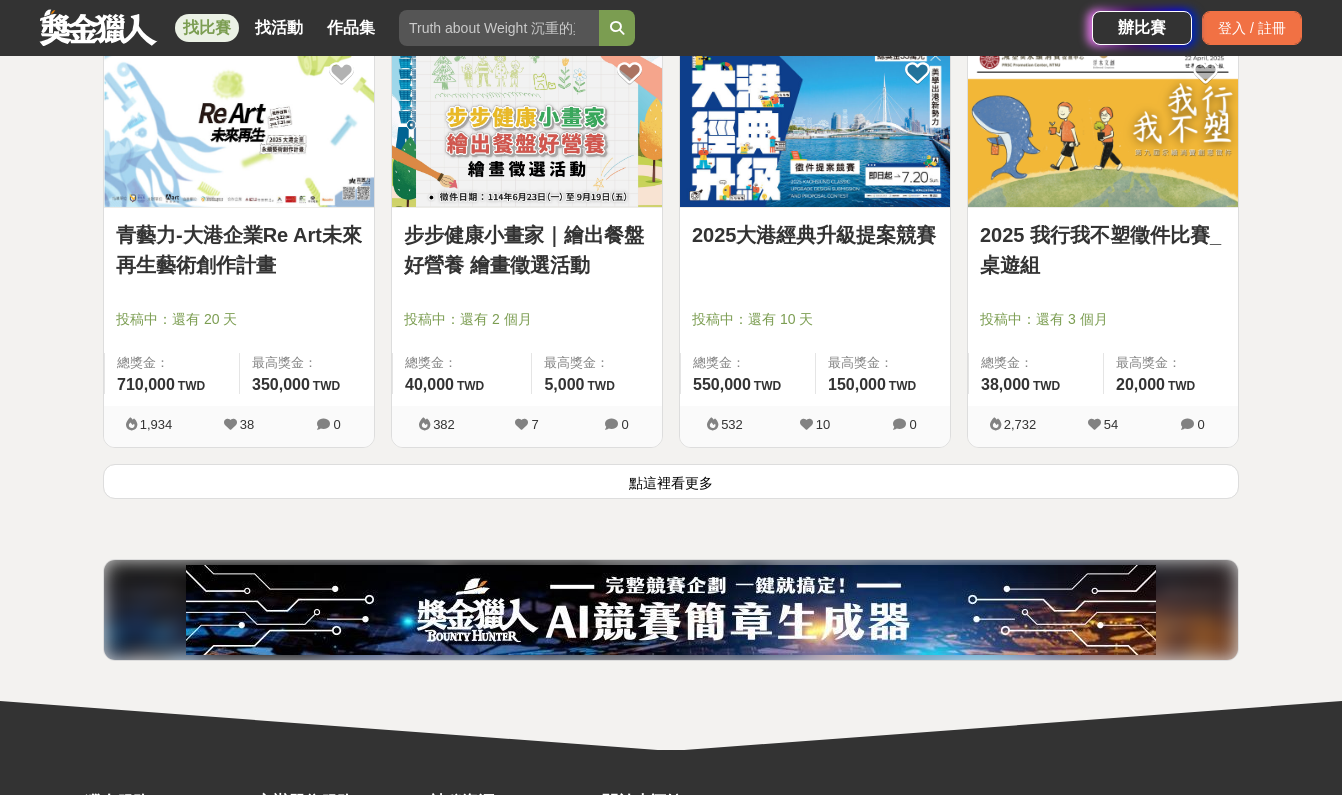 click on "點這裡看更多" at bounding box center [671, 481] 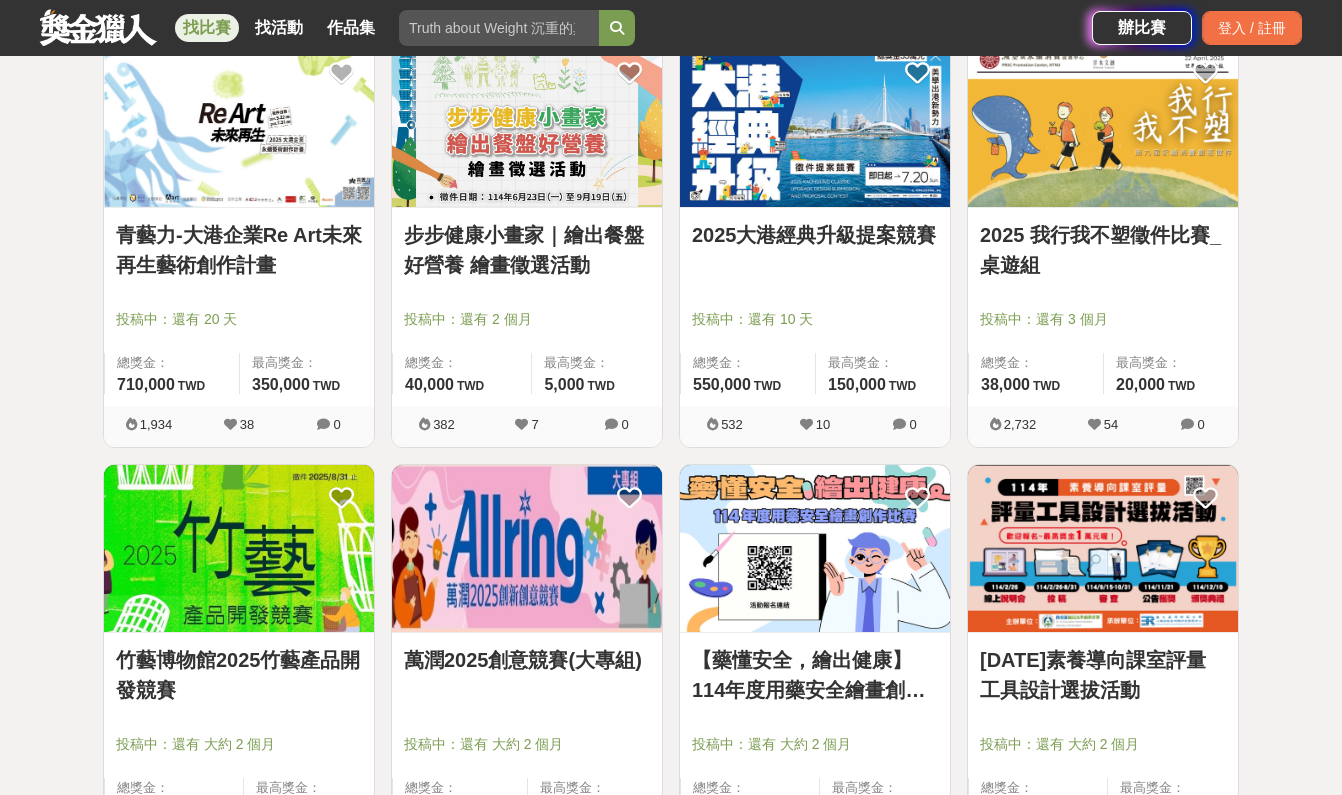 click on "青藝力-大港企業Re Art未來再生藝術創作計畫" at bounding box center (239, 250) 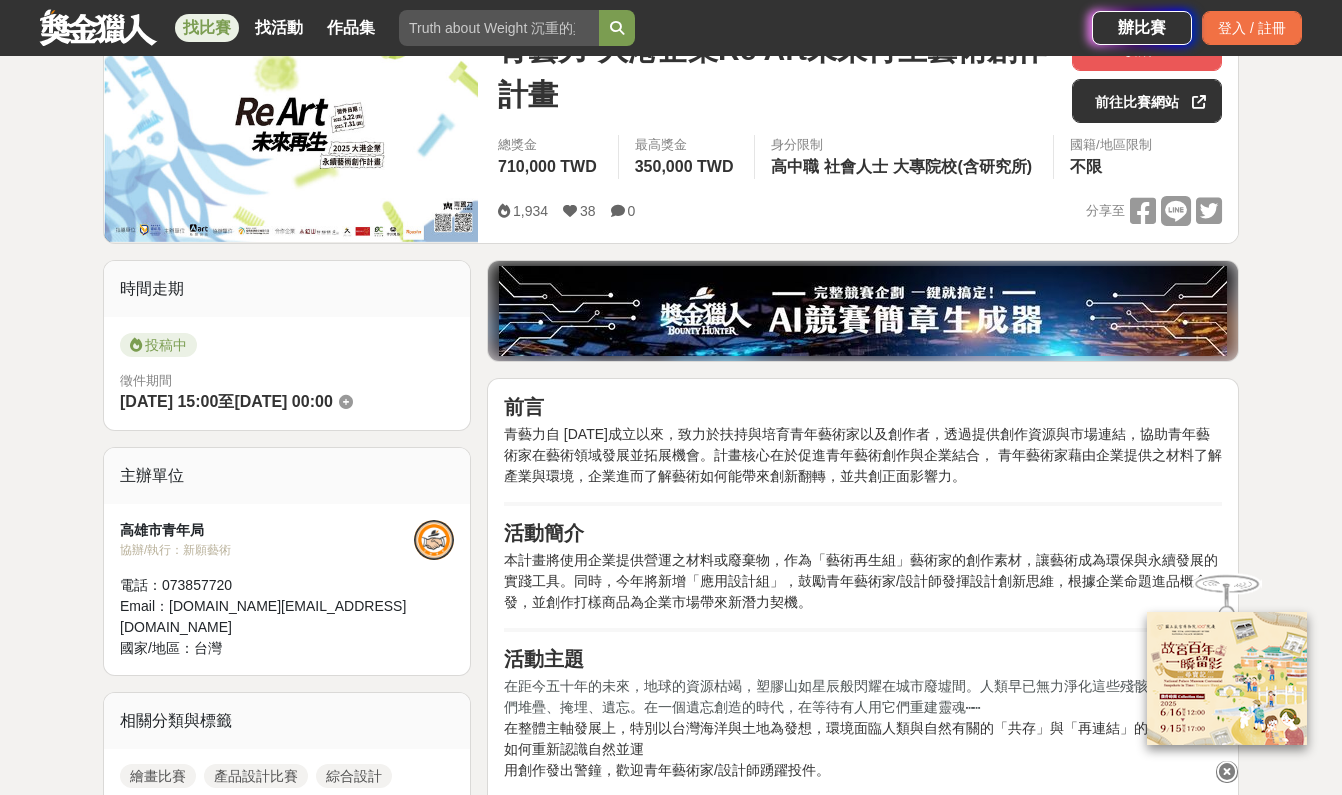 scroll, scrollTop: 306, scrollLeft: 0, axis: vertical 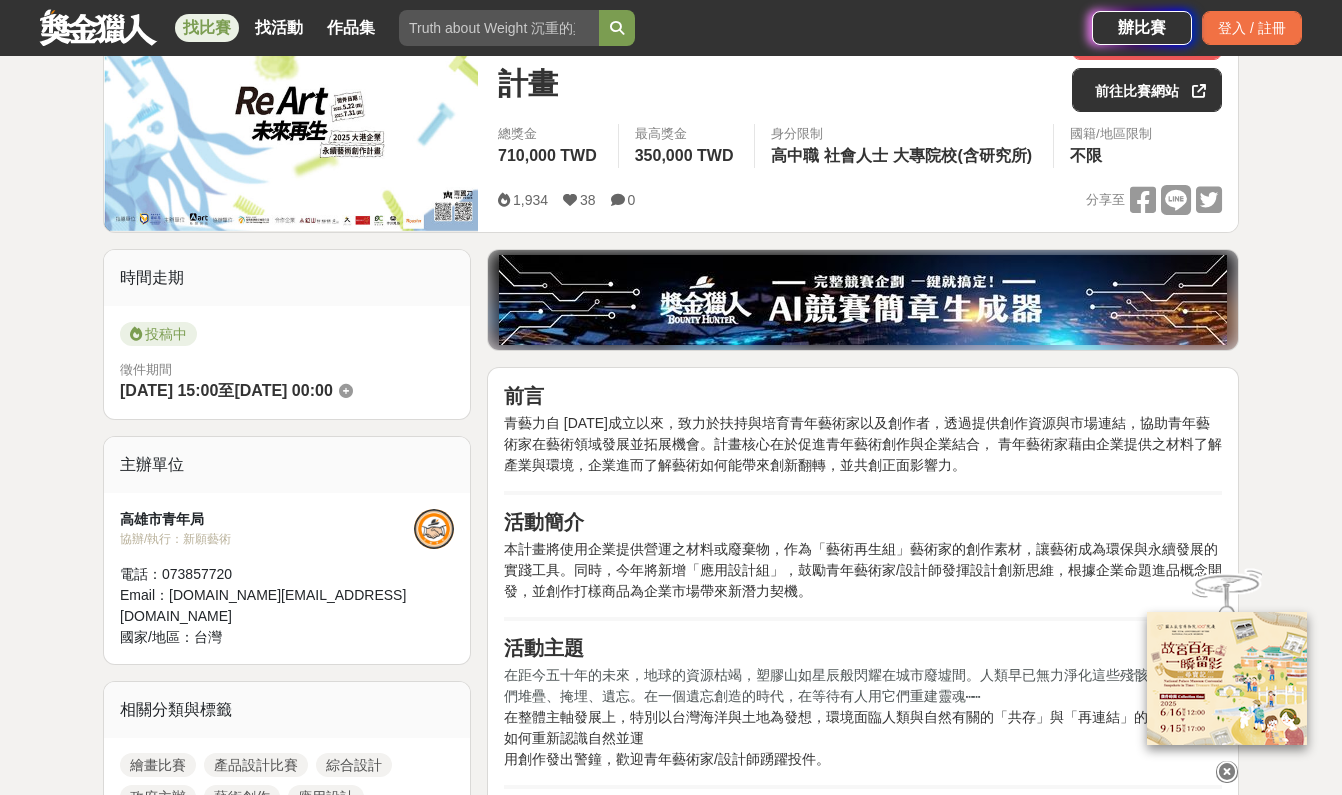 click at bounding box center (1227, 772) 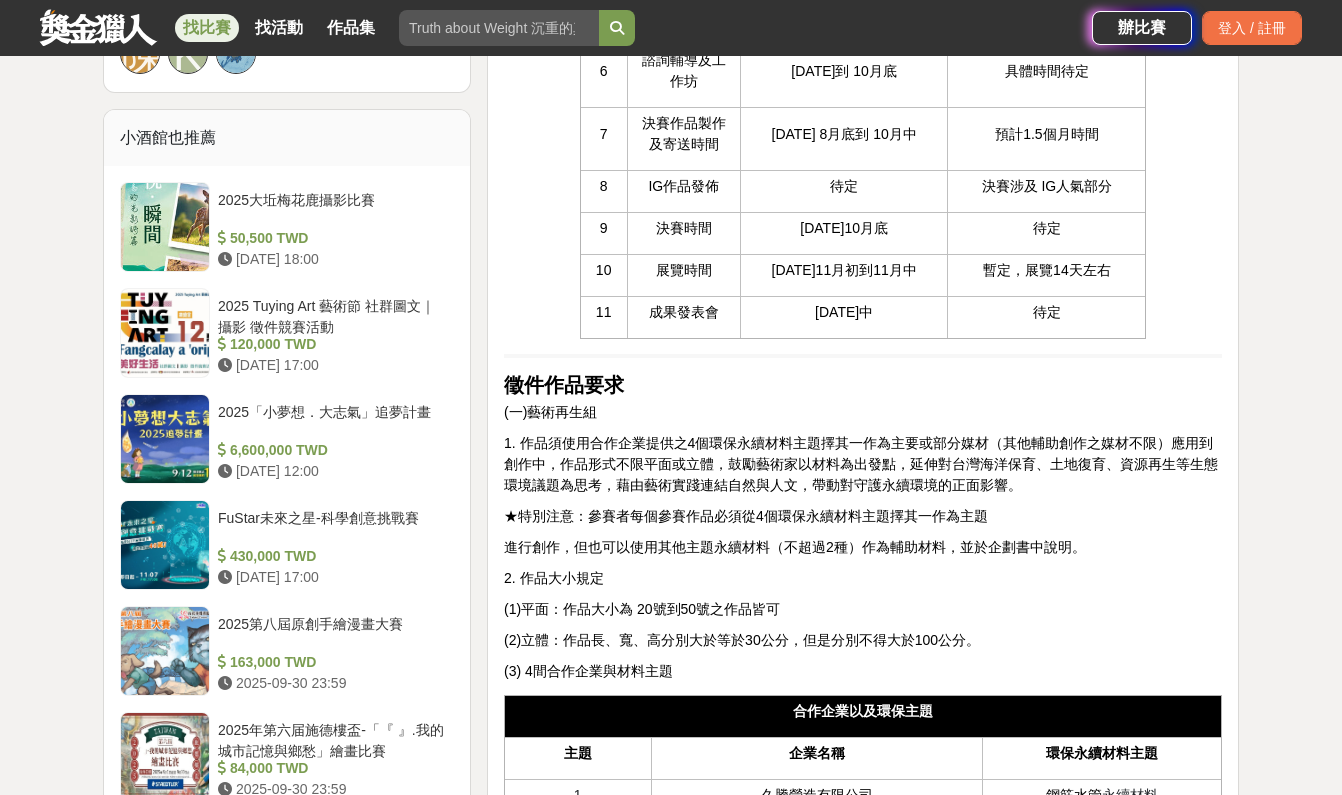 scroll, scrollTop: 1538, scrollLeft: 0, axis: vertical 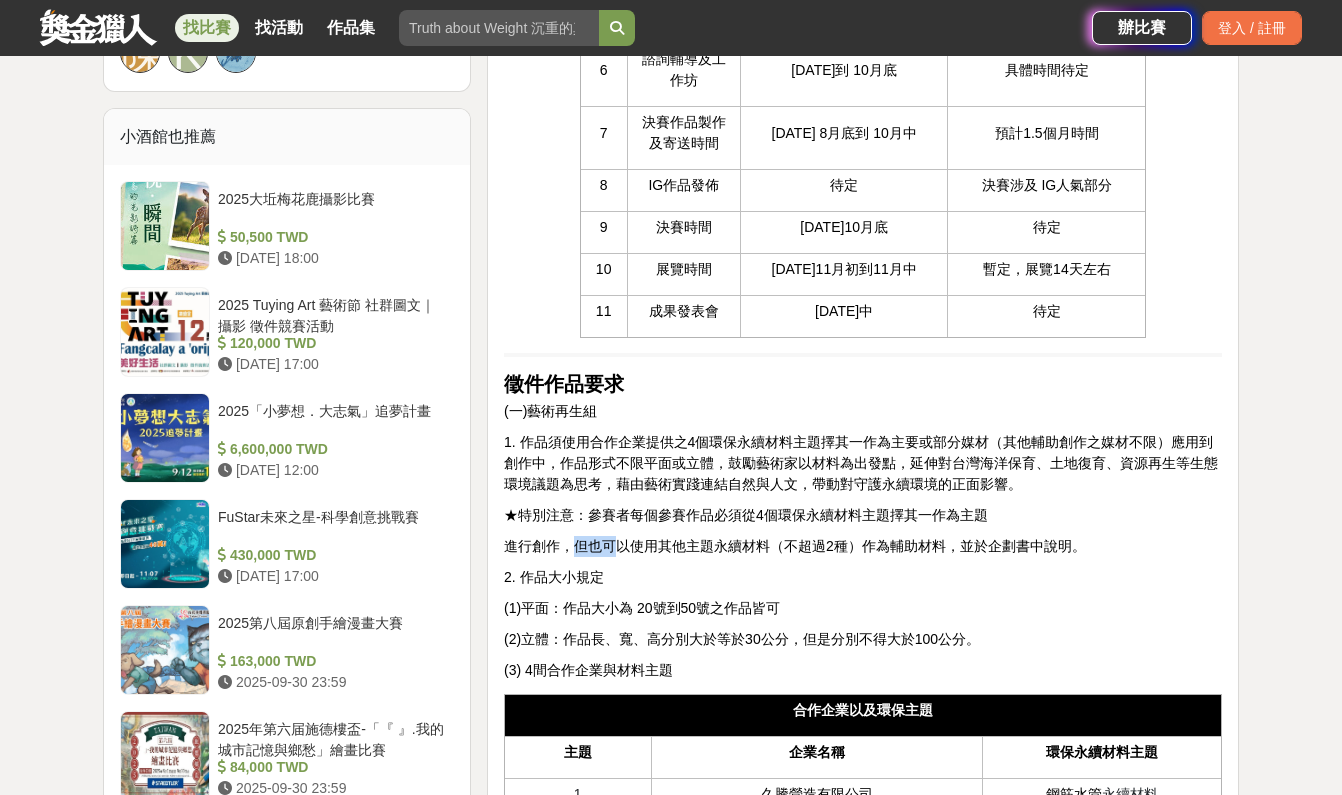 drag, startPoint x: 569, startPoint y: 543, endPoint x: 625, endPoint y: 547, distance: 56.142673 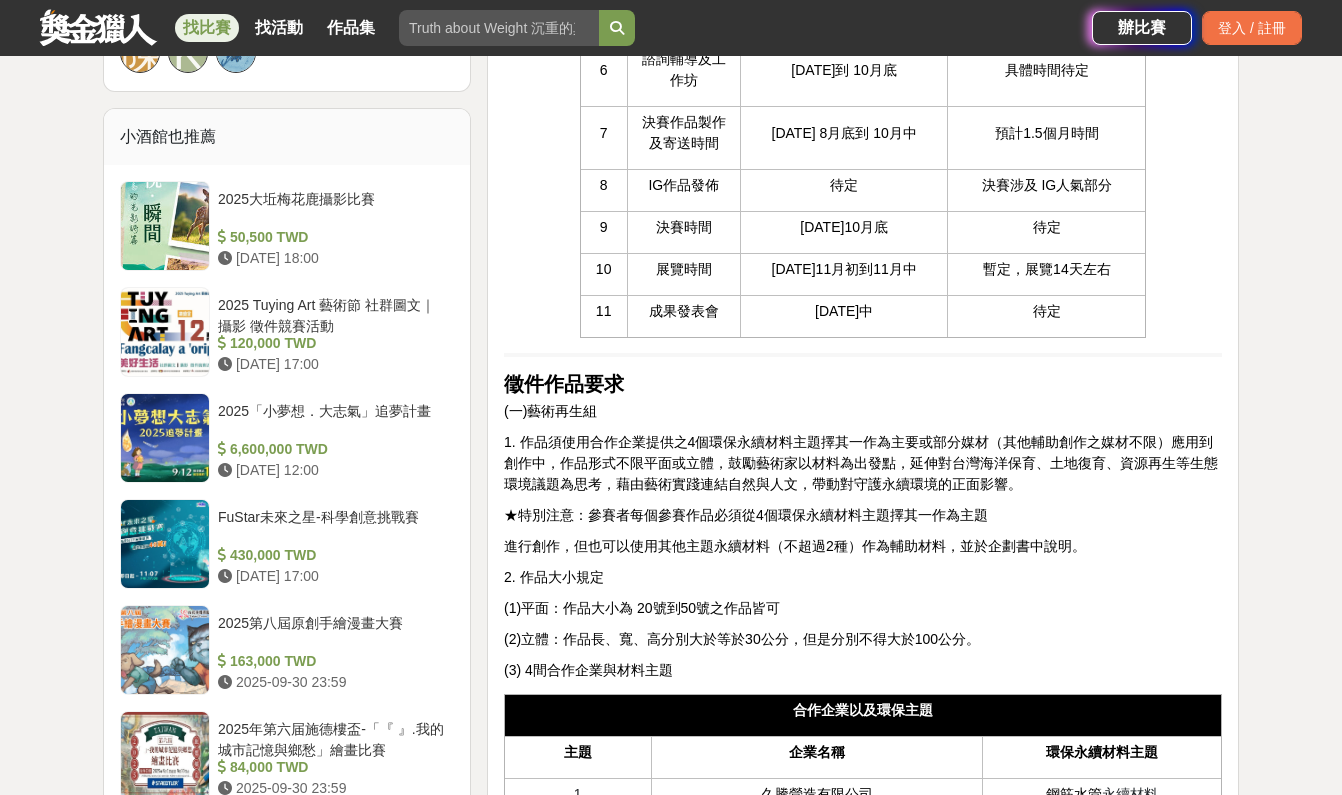 click on "進行創作，但也可以使用其他主題永續材料（不超過2種）作為輔助材料，並於企劃書中說明。" at bounding box center [795, 546] 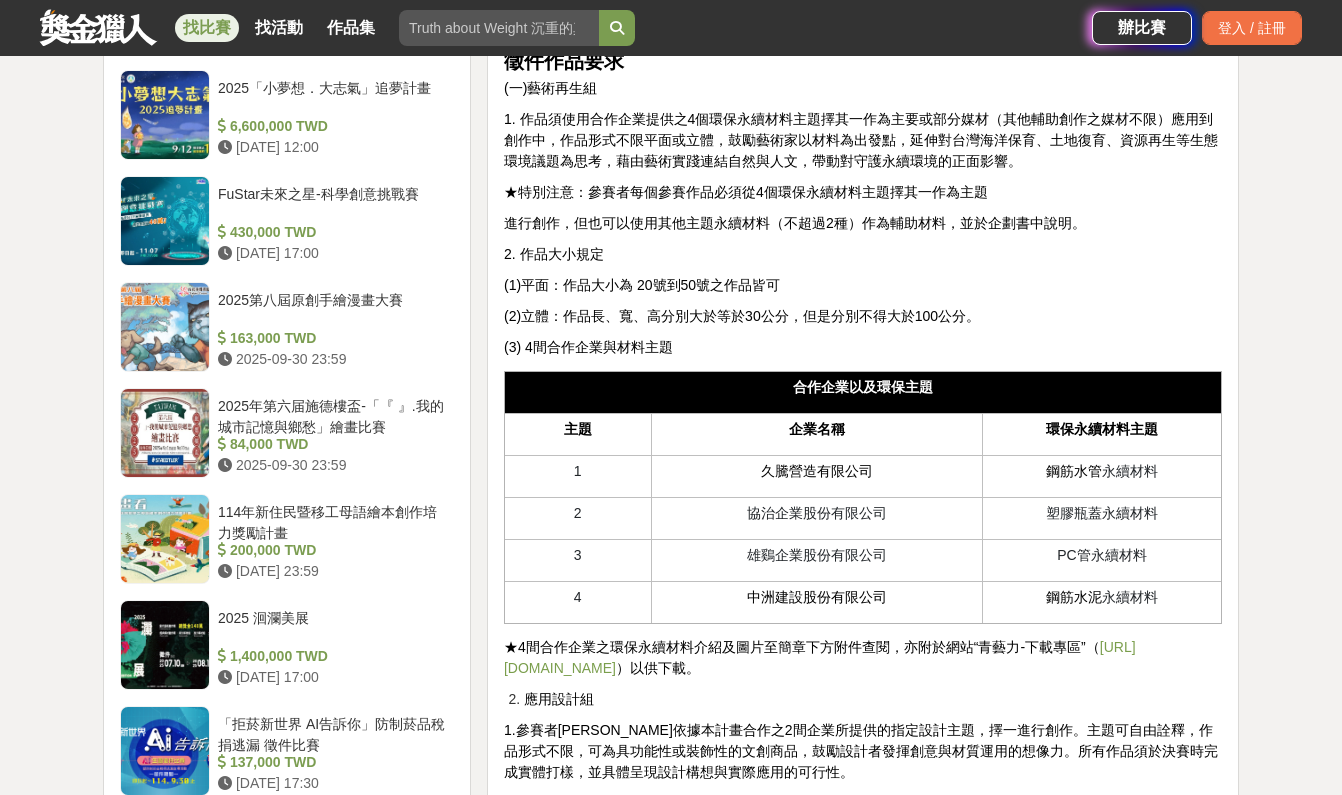 scroll, scrollTop: 1868, scrollLeft: 0, axis: vertical 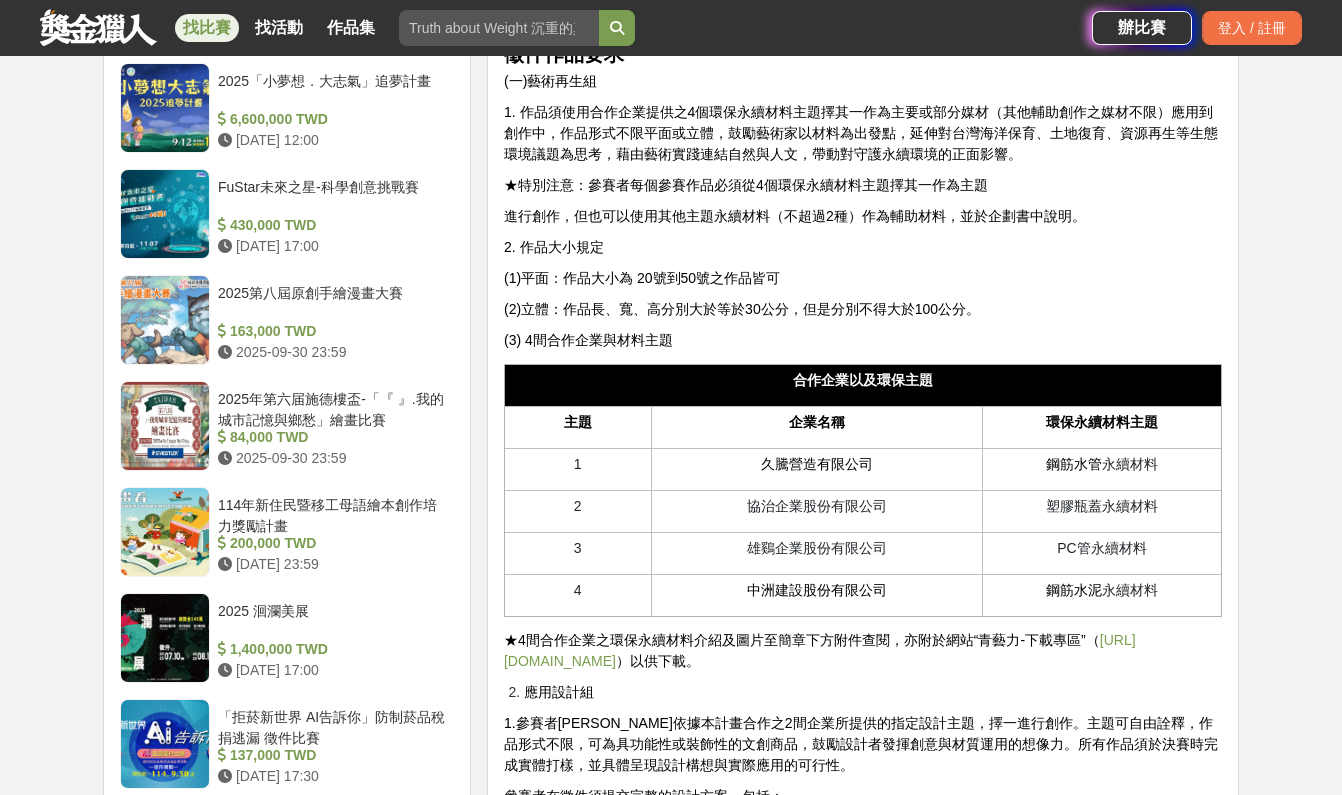 click on "[URL][DOMAIN_NAME]" at bounding box center (820, 650) 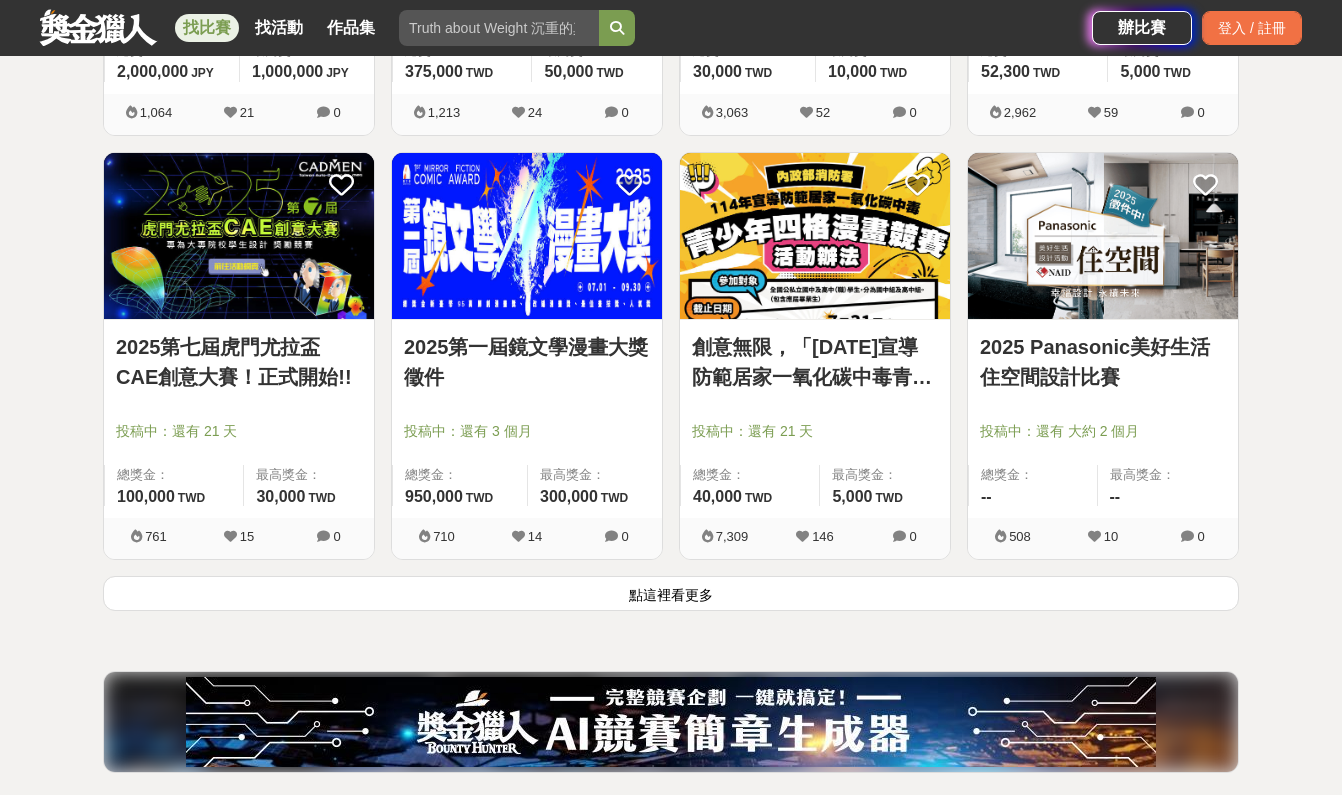 scroll, scrollTop: 12607, scrollLeft: 0, axis: vertical 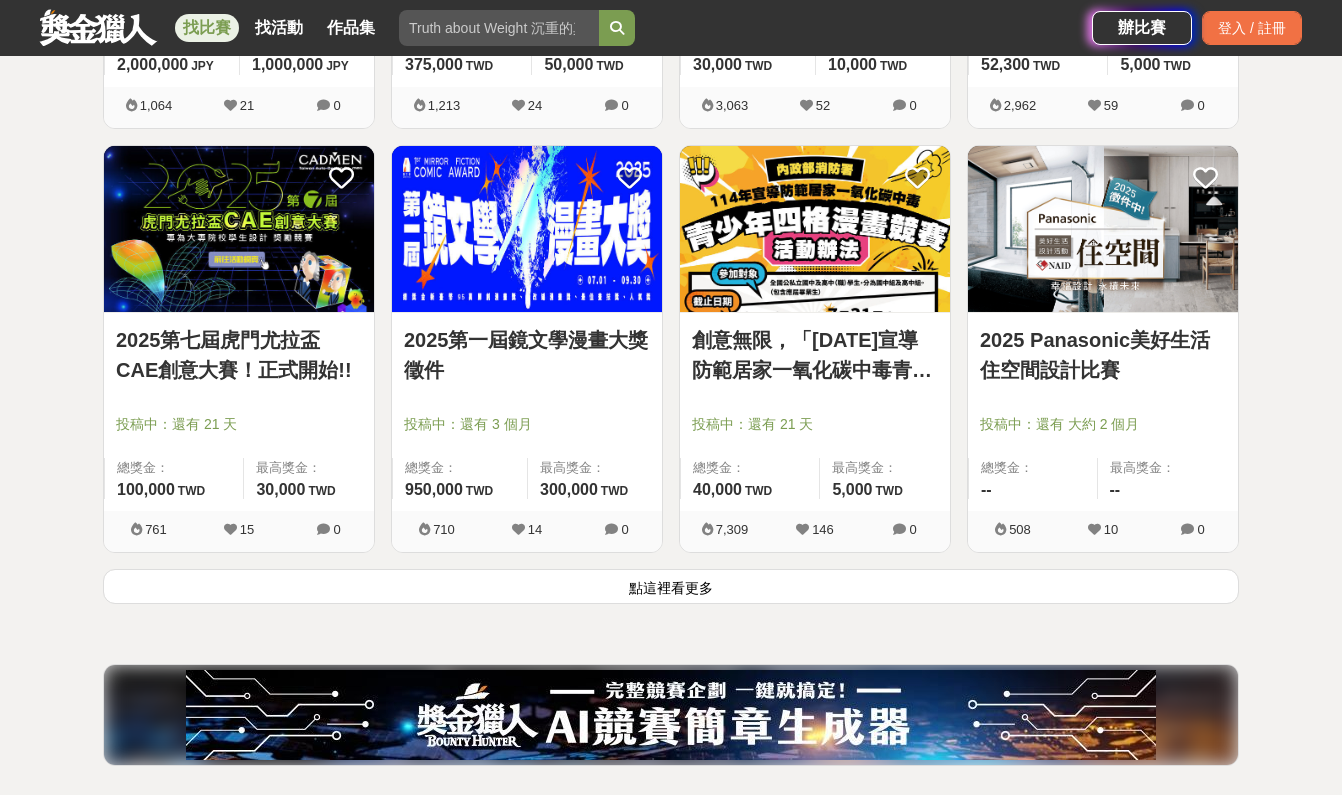 click on "點這裡看更多" at bounding box center (671, 586) 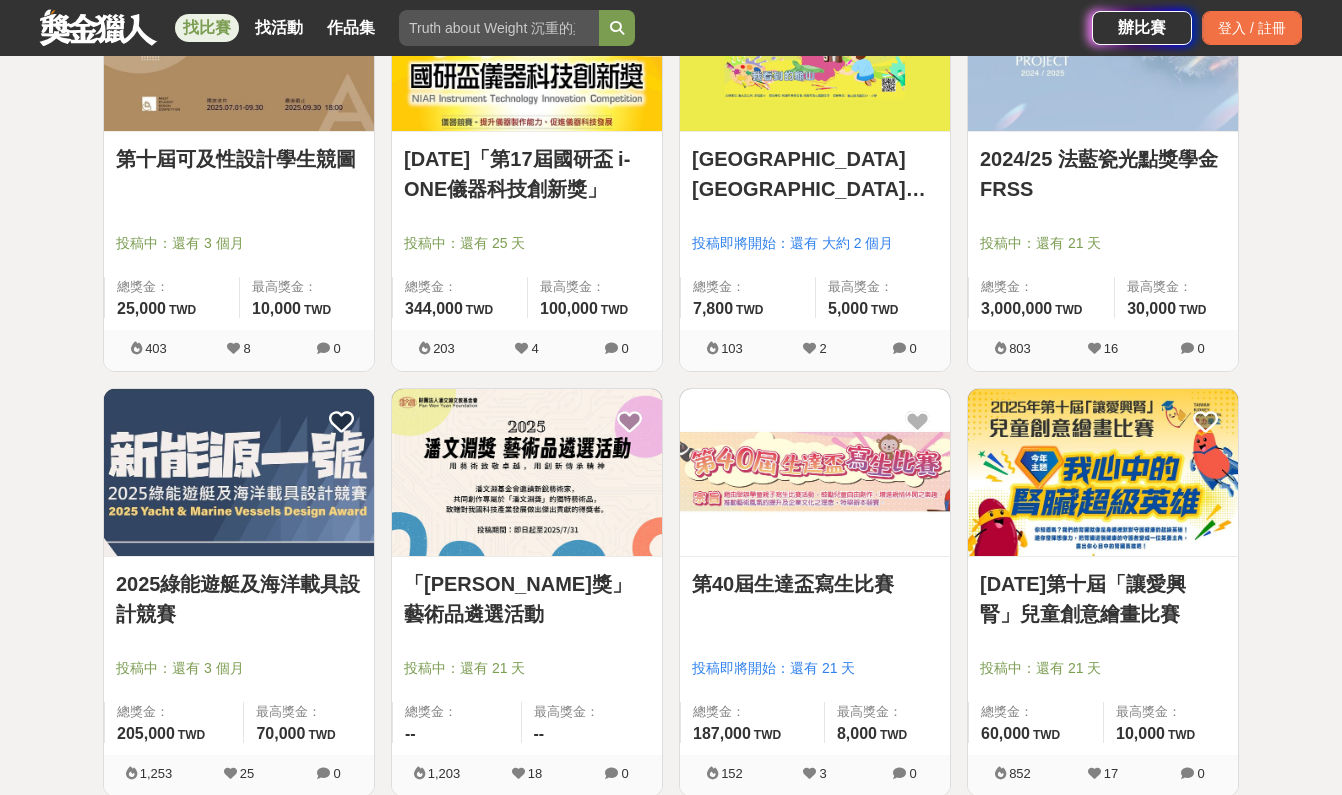 scroll, scrollTop: 15068, scrollLeft: 0, axis: vertical 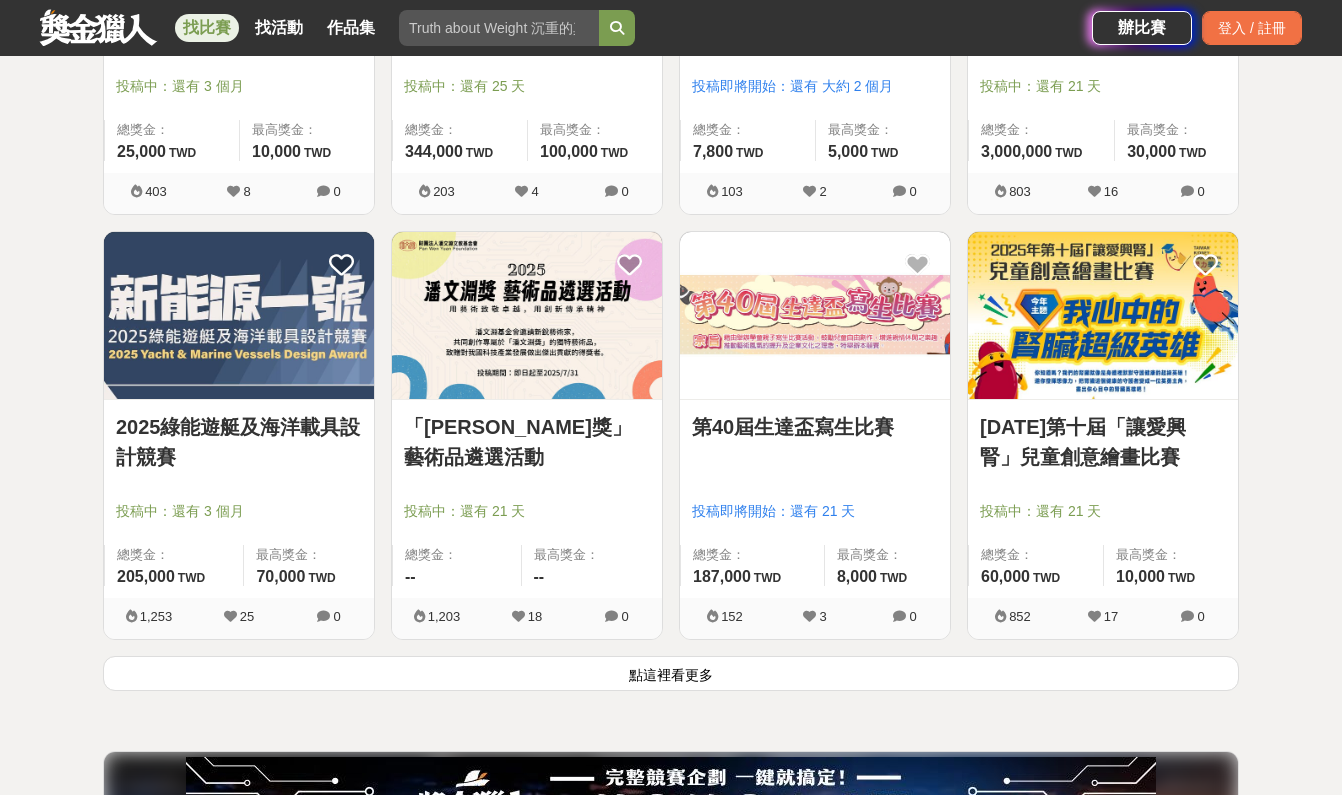 click on "185   個比賽 綜合 熱門 獎金 截止 最新 繪畫比賽 平面設計比賽 產品設計比賽 綜合設計 尚未截止 台灣 重置條件 Logitech MX 創意挑戰賽 投稿中：還有 大約 1 個月 總獎金： 139,280 139,280 TWD 最高獎金： -- 274,455 66 0 2025 Tuying Art 藝術節 社群圖文｜攝影 徵件競賽活動 投稿中：還有 大約 1 個月 總獎金： 120,000 120,000 TWD 最高獎金： 20,000 TWD 8,197 23 0 2025「臺灣繪果季」國產水果趣味繪畫比賽 投稿中：還有 2 個月 總獎金： 39,000 39,000 TWD 最高獎金： -- 5,754 52 0 2025 玩具及生活用品創意設計競賽 投稿中：還有 3 個月 總獎金： 600,000 600,000 TWD 最高獎金： 100,000 TWD 12,872 242 0 梭哈青春 ALL IN —2025屏東青年社會創新競賽 投稿中：還有 3 個月 總獎金： 1,100,000 110 萬 TWD 最高獎金： 50,000 TWD 1,655 26 0 首屆國家級繪本獎「金繪獎」 投稿中：還有 大約 2 個月 總獎金： 3,270,000 327 萬 TWD 500,000 TWD 45" at bounding box center (671, -7002) 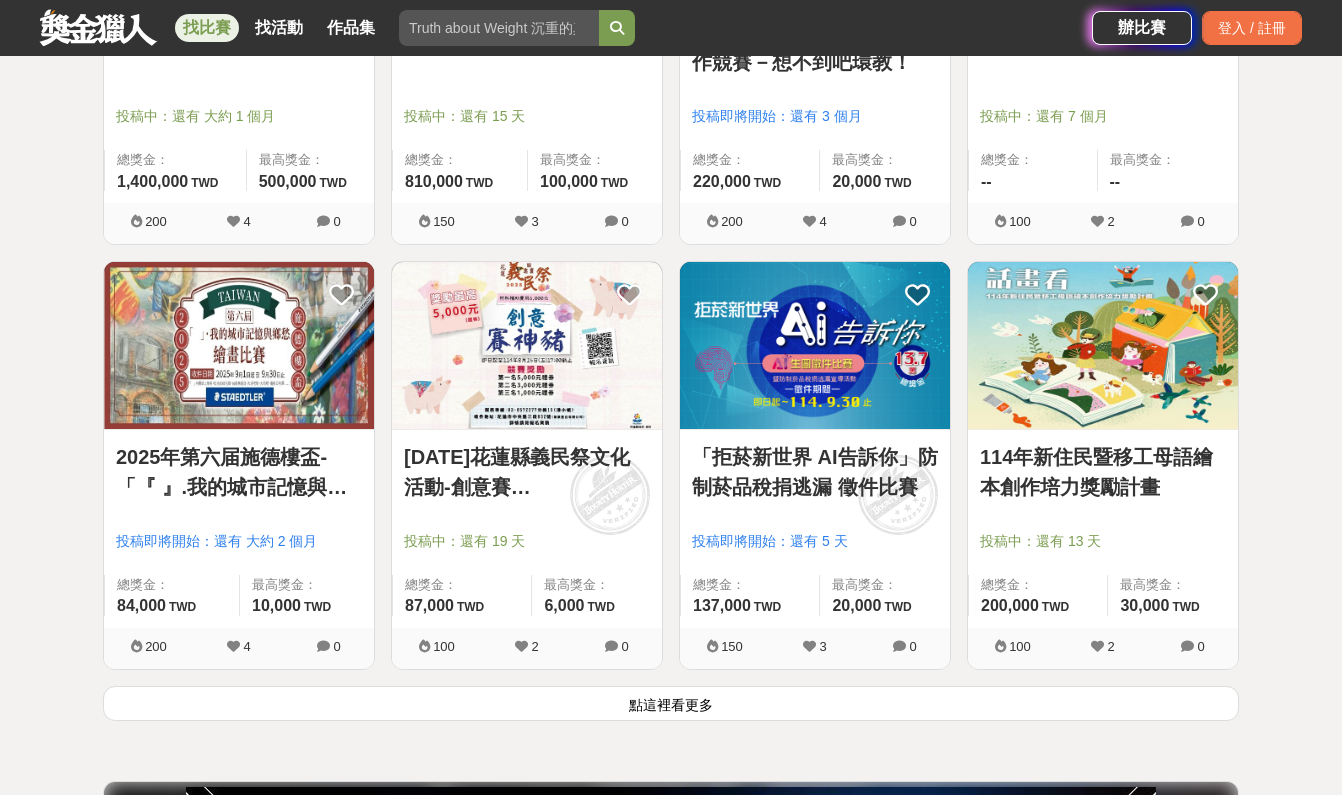 scroll, scrollTop: 17615, scrollLeft: 0, axis: vertical 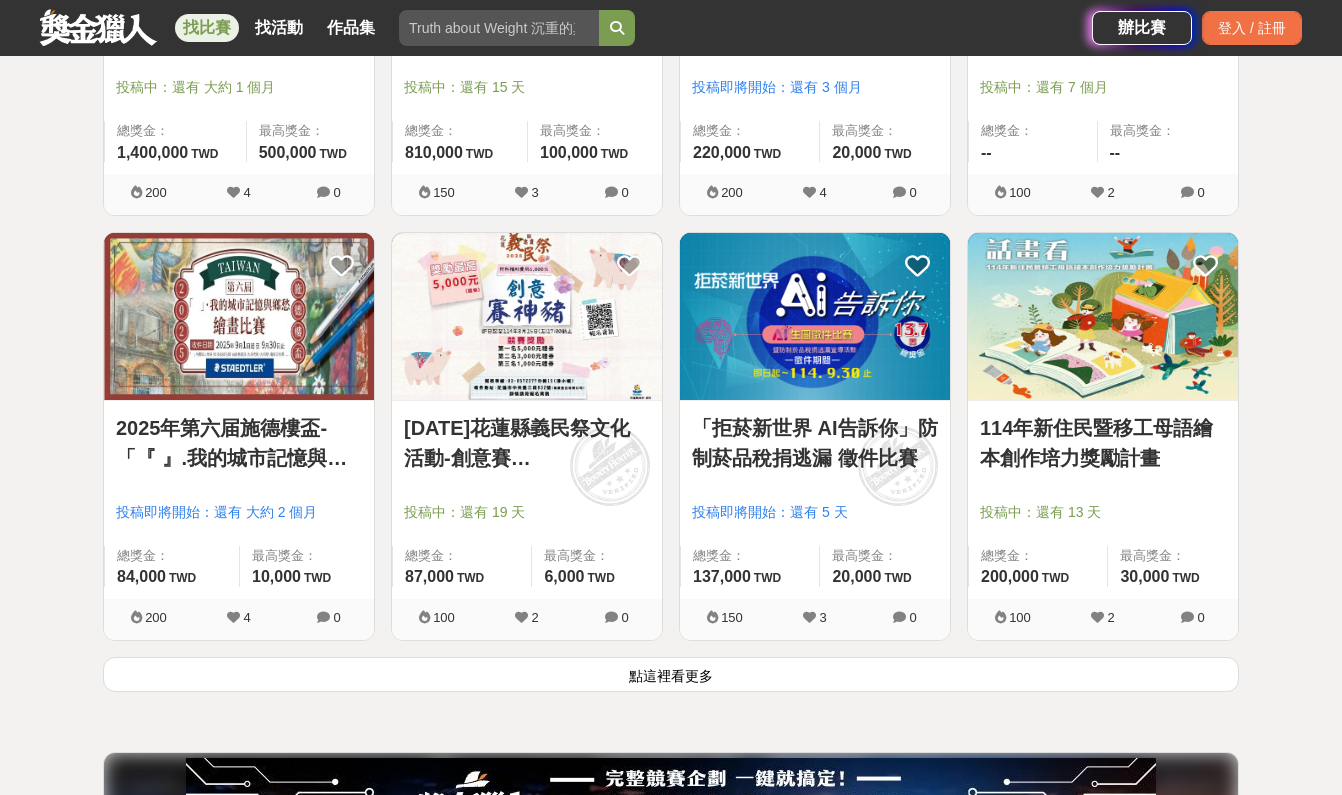 click on "點這裡看更多" at bounding box center (671, 674) 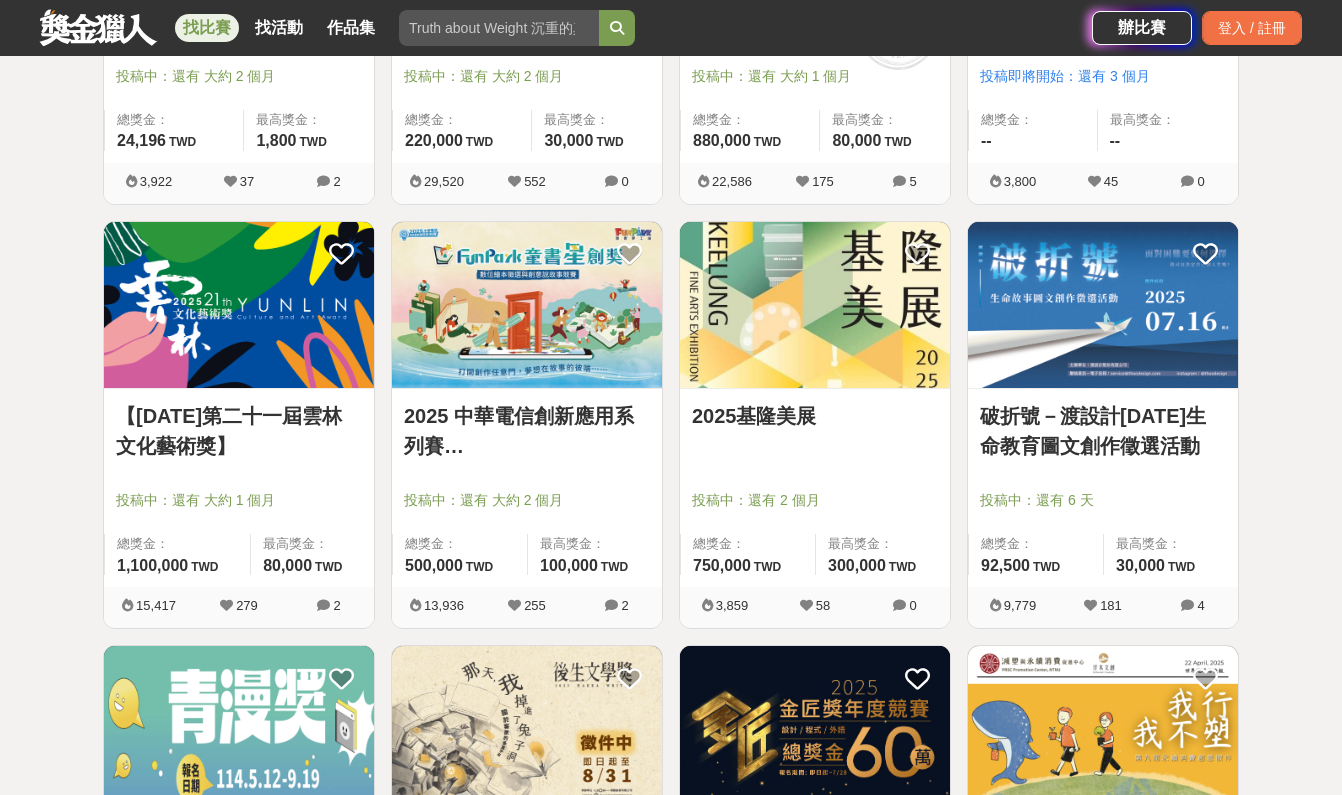 scroll, scrollTop: 1906, scrollLeft: 0, axis: vertical 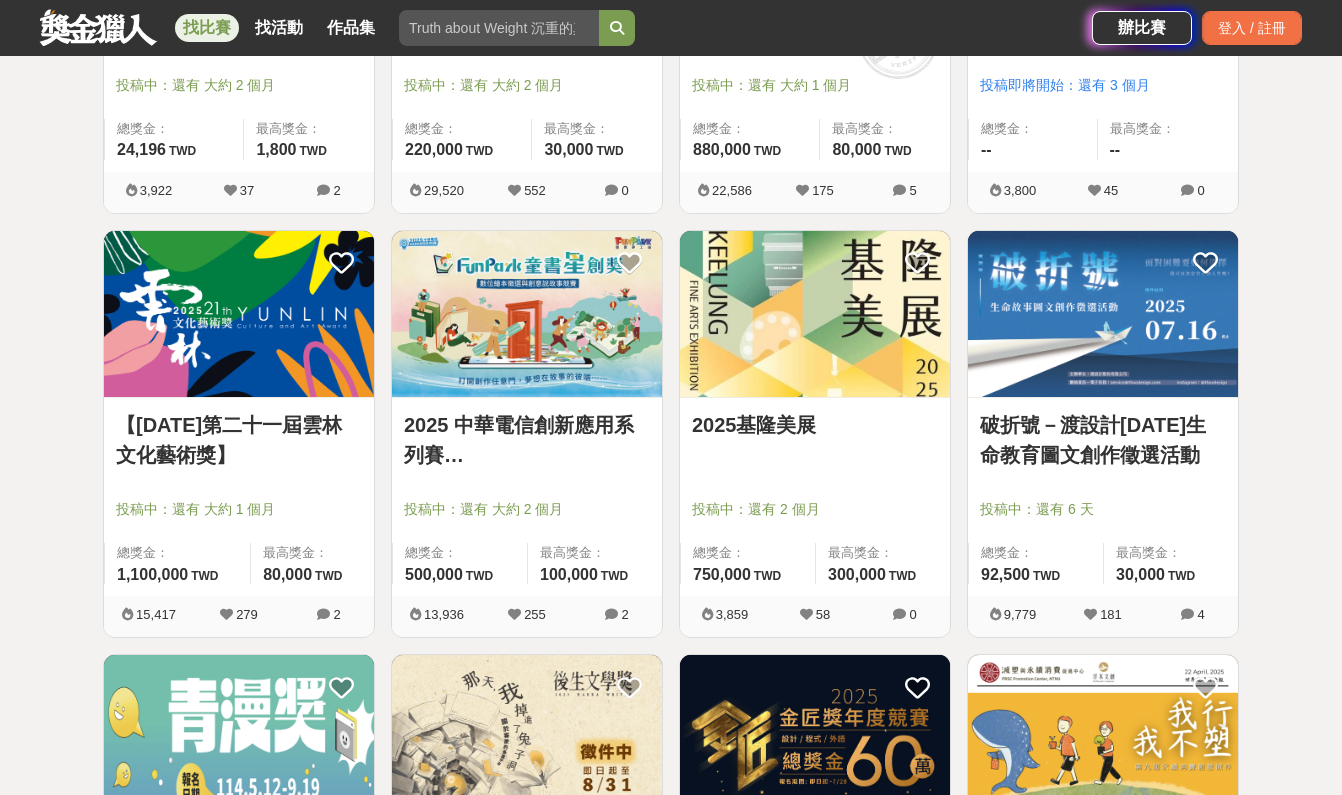 click at bounding box center (815, 314) 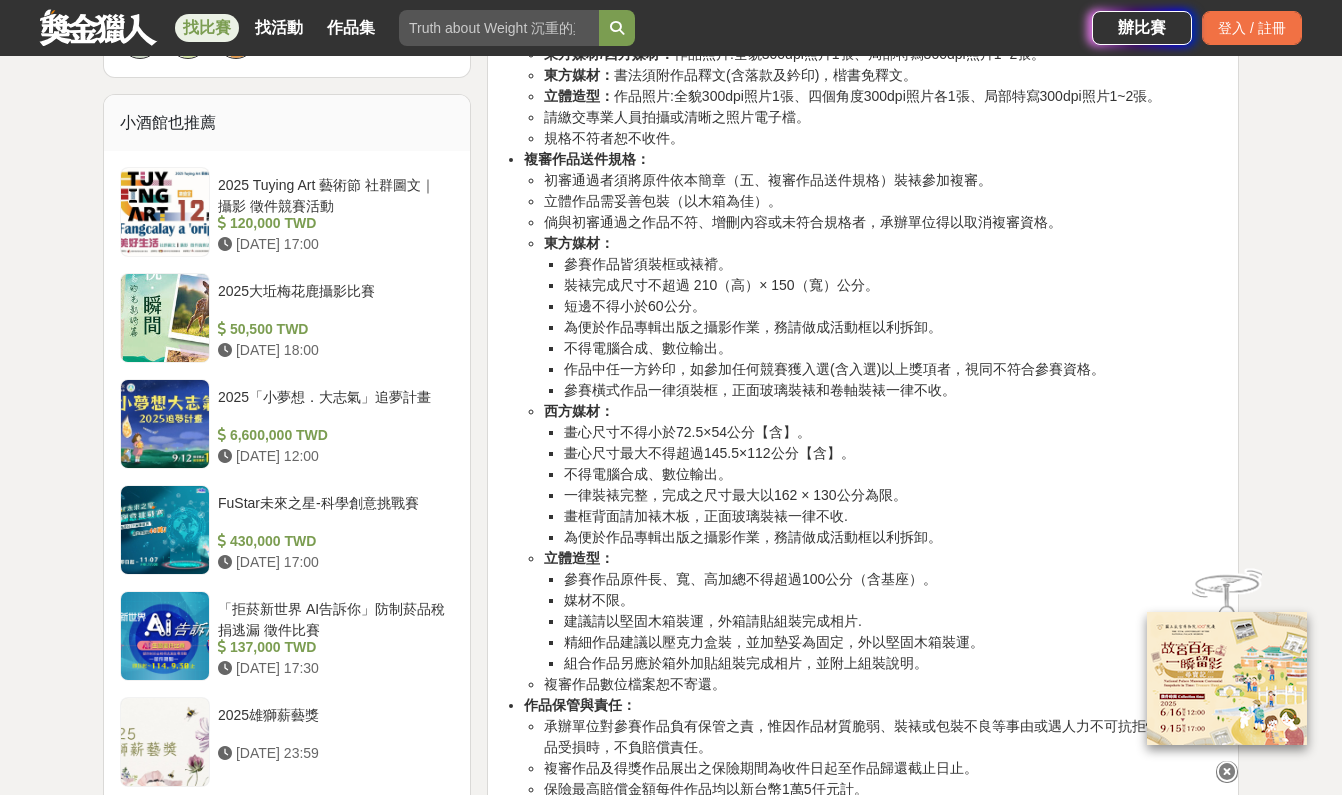 scroll, scrollTop: 1665, scrollLeft: 0, axis: vertical 